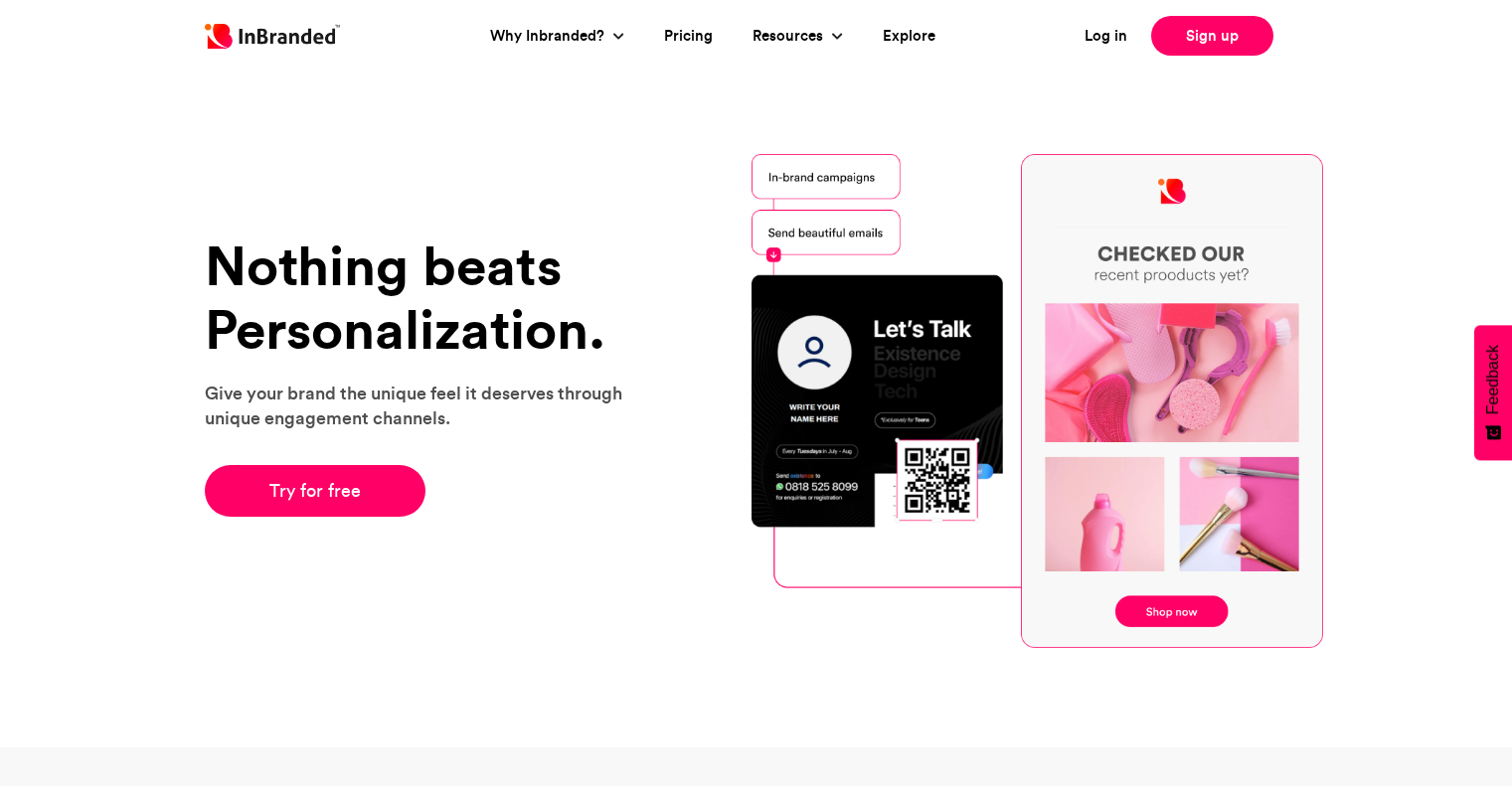 scroll, scrollTop: 0, scrollLeft: 0, axis: both 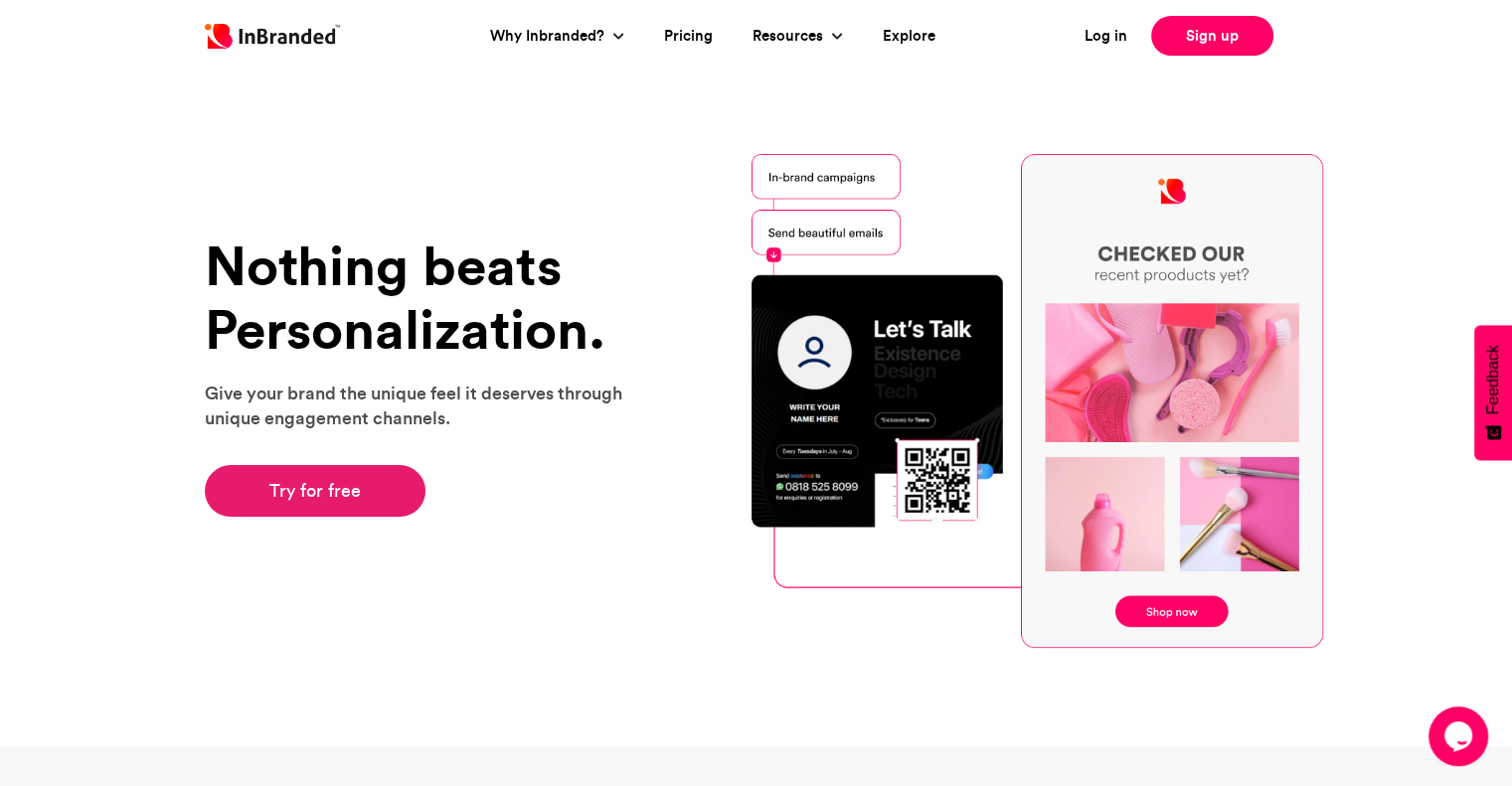 click on "Try for free" at bounding box center [315, 491] 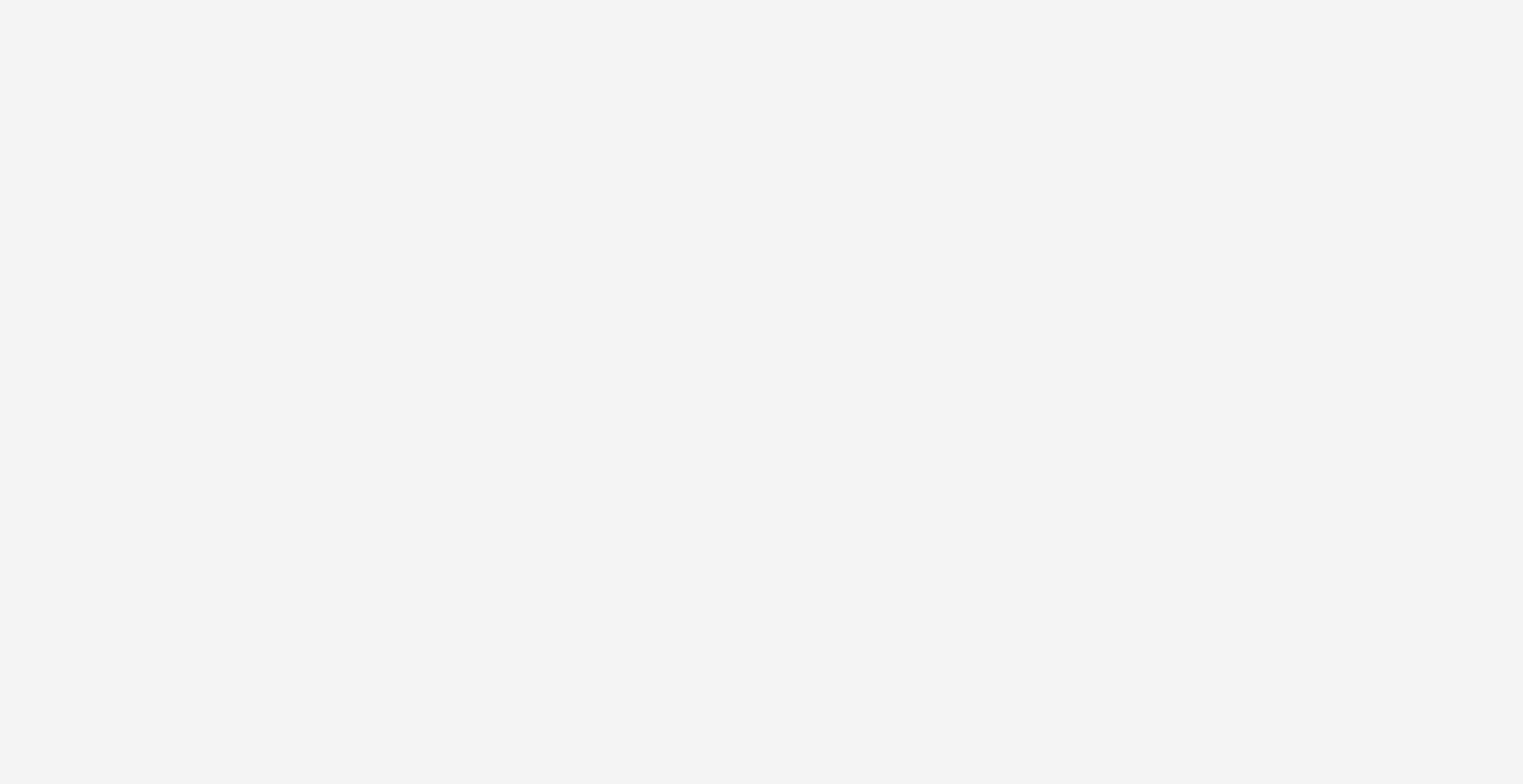 scroll, scrollTop: 0, scrollLeft: 0, axis: both 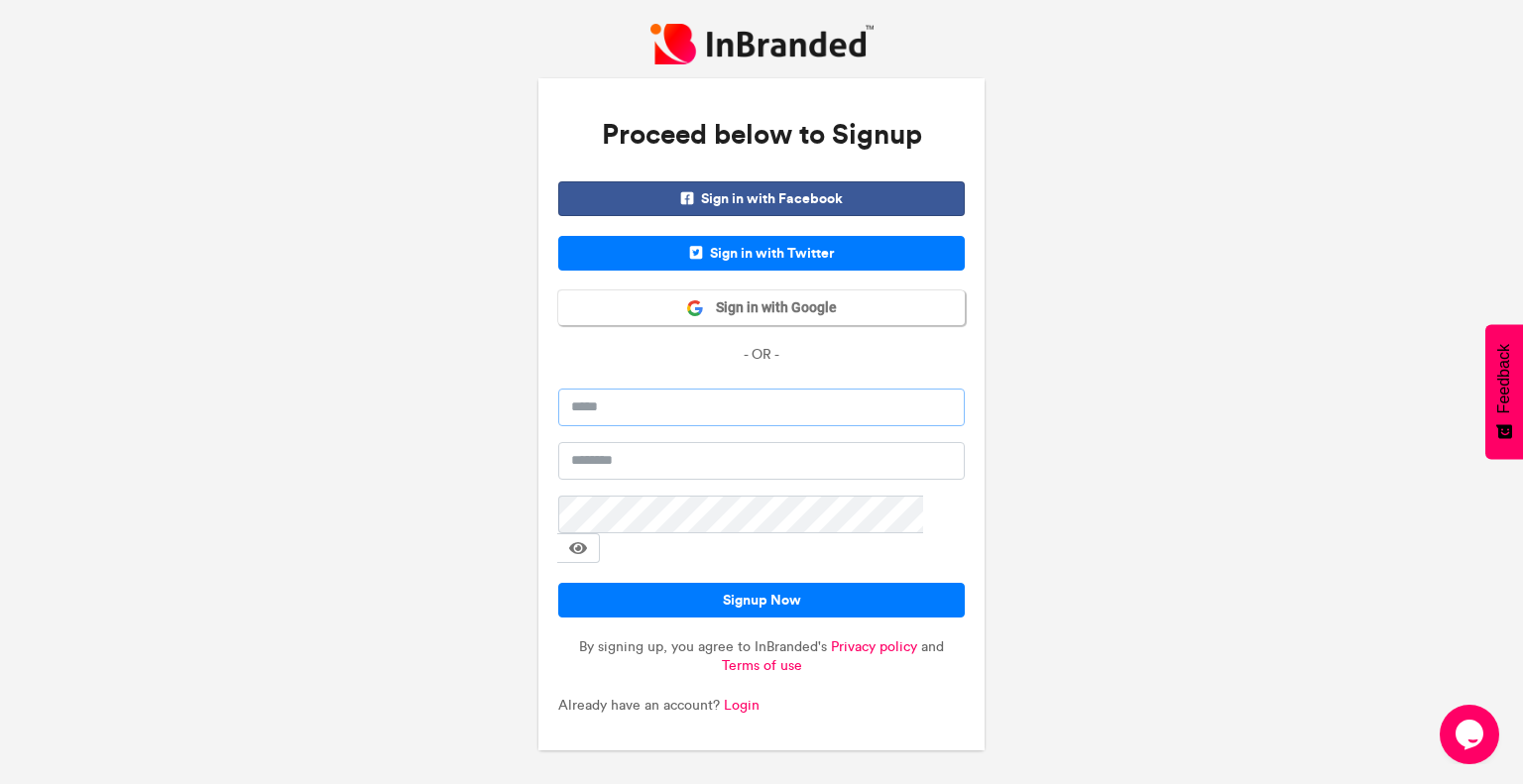 click at bounding box center [762, 407] 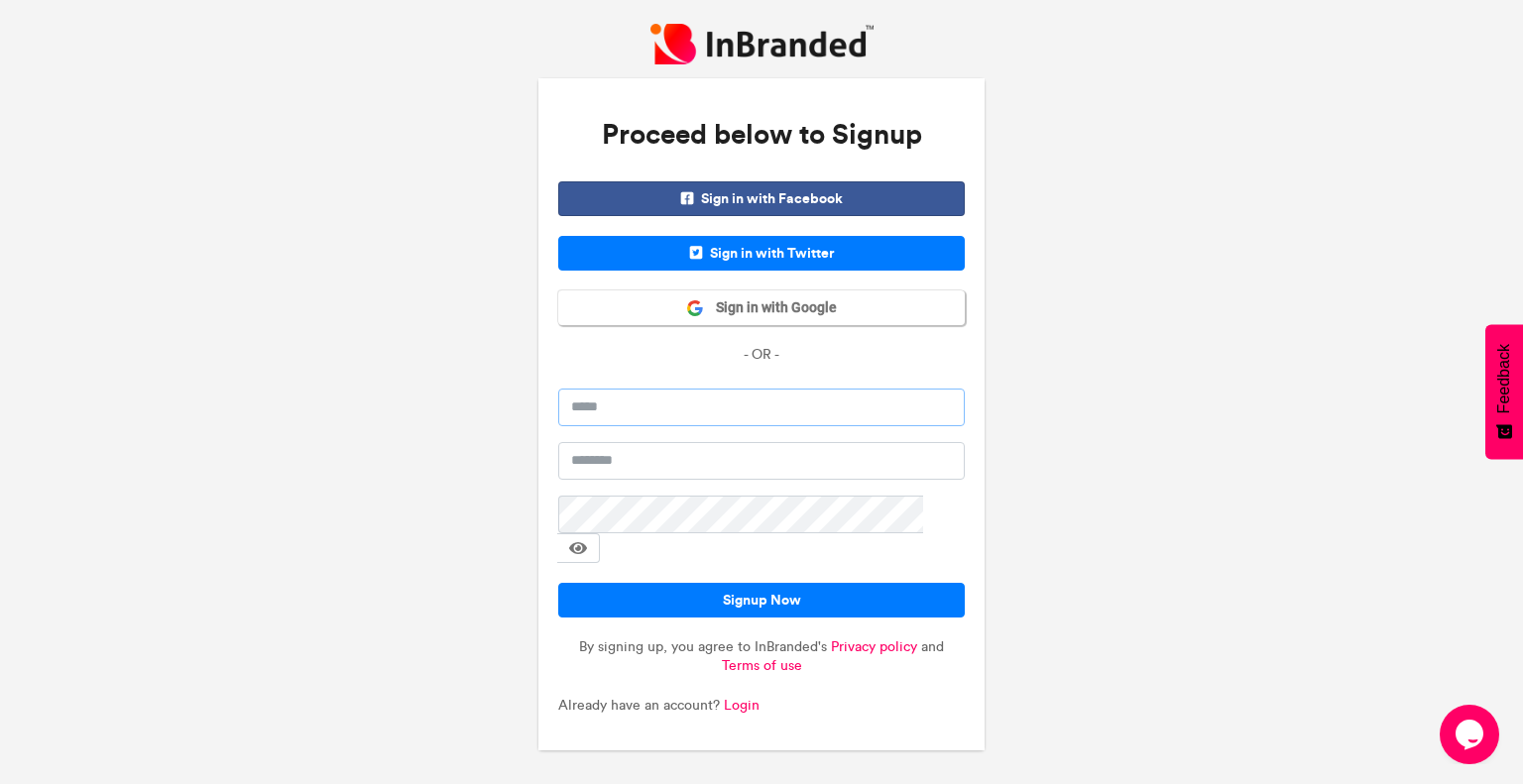 type on "**********" 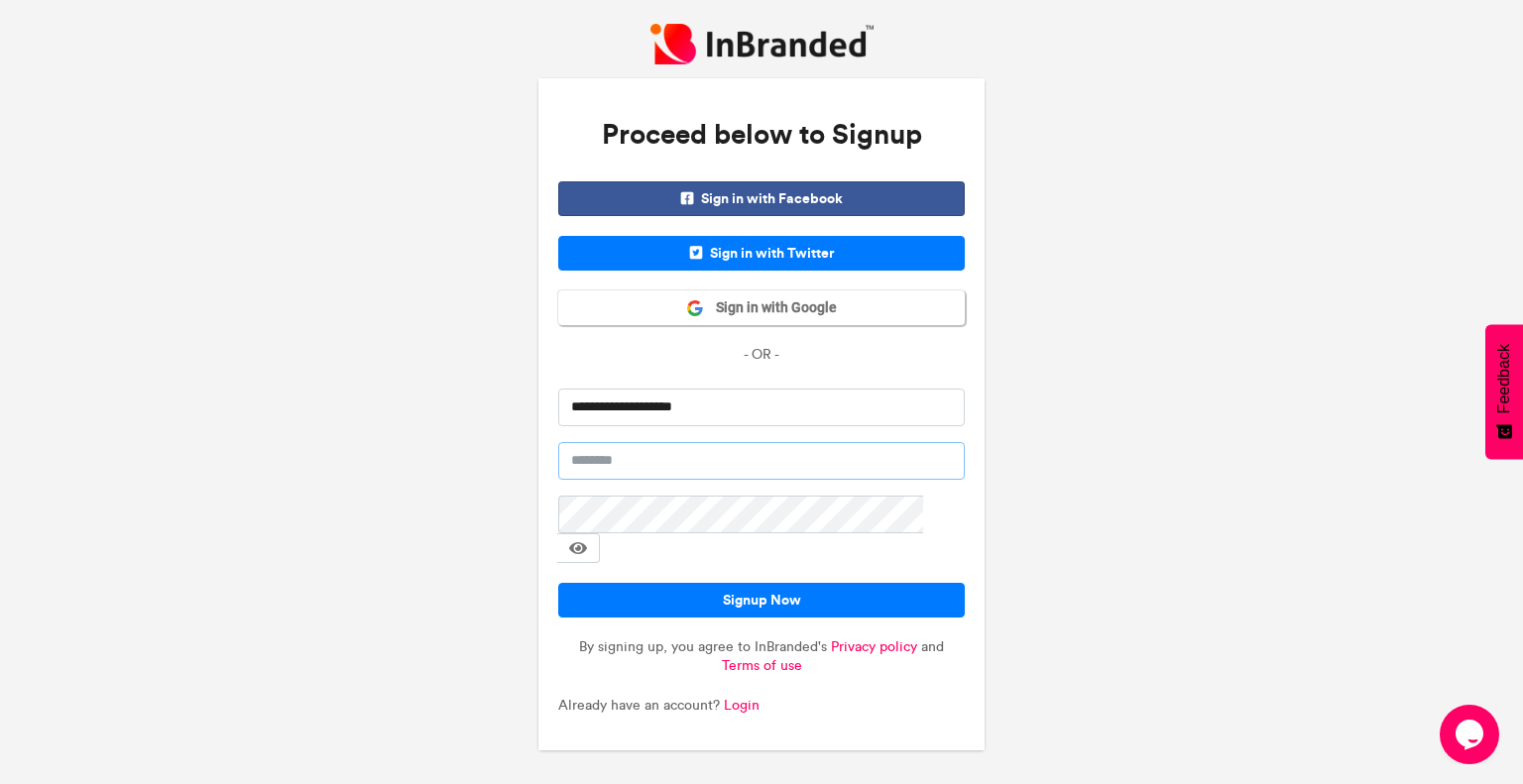 click at bounding box center (762, 461) 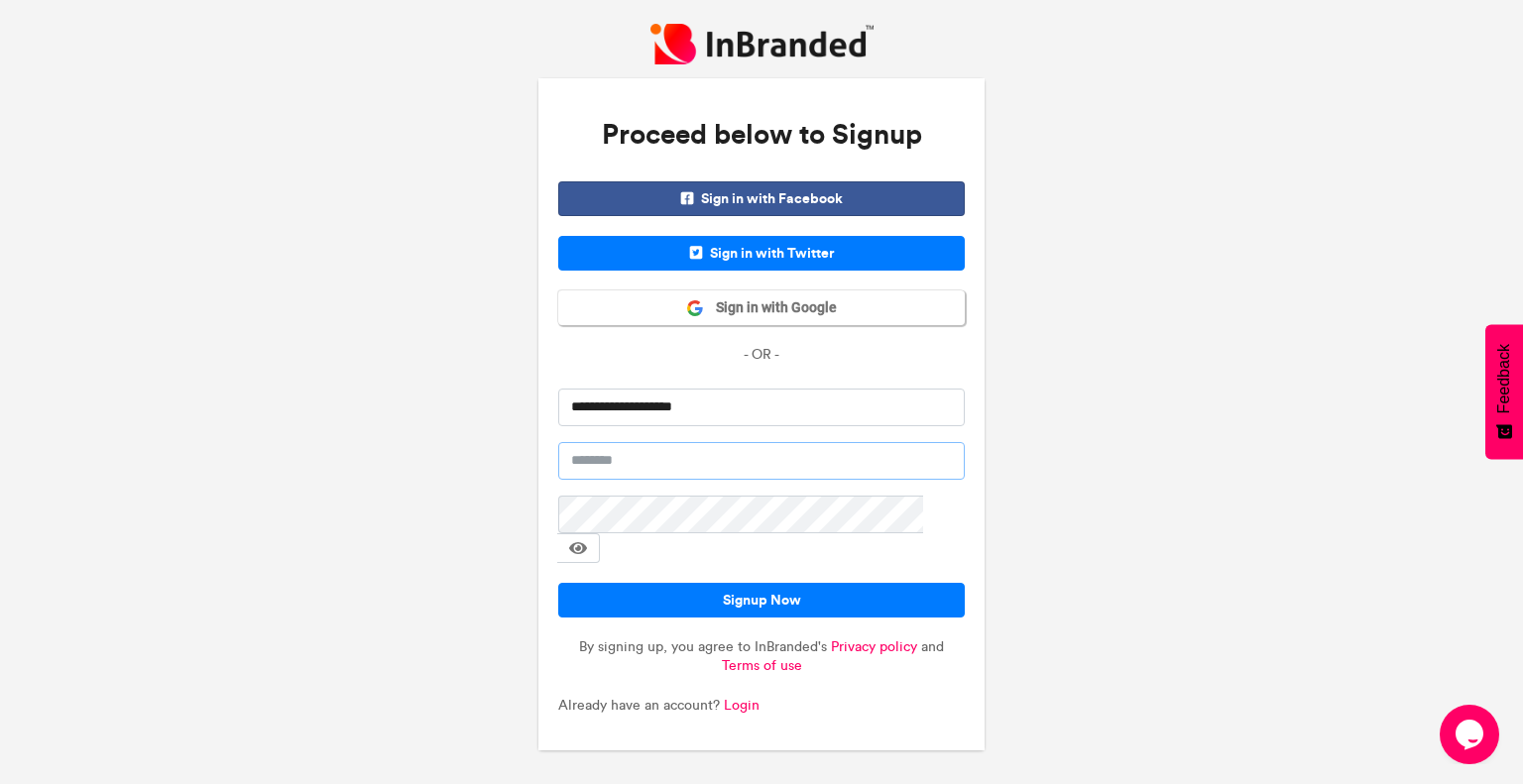 type on "**********" 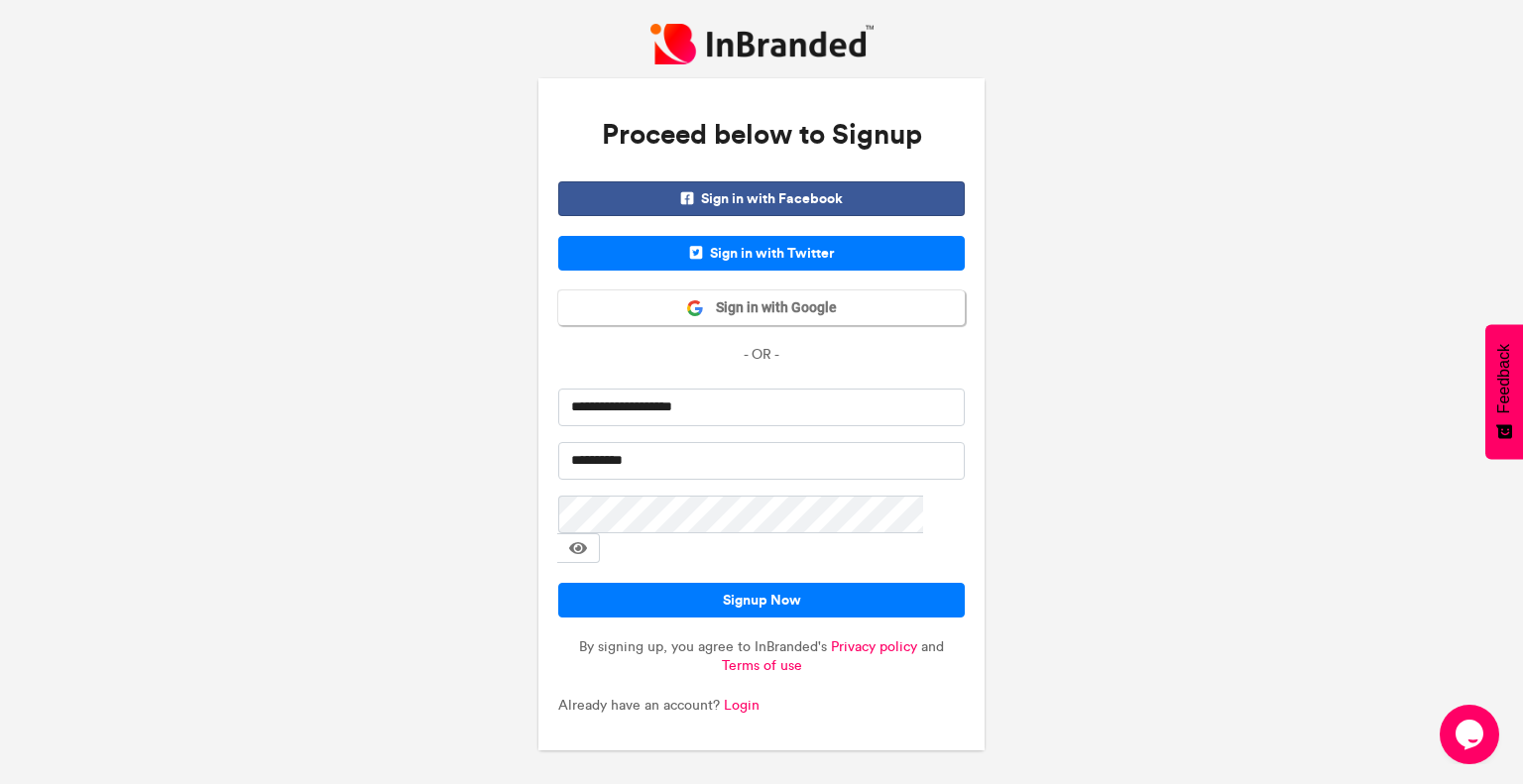 click on "By signing up, you agree to InBranded's   Privacy policy   and   Terms of use" at bounding box center (762, 666) 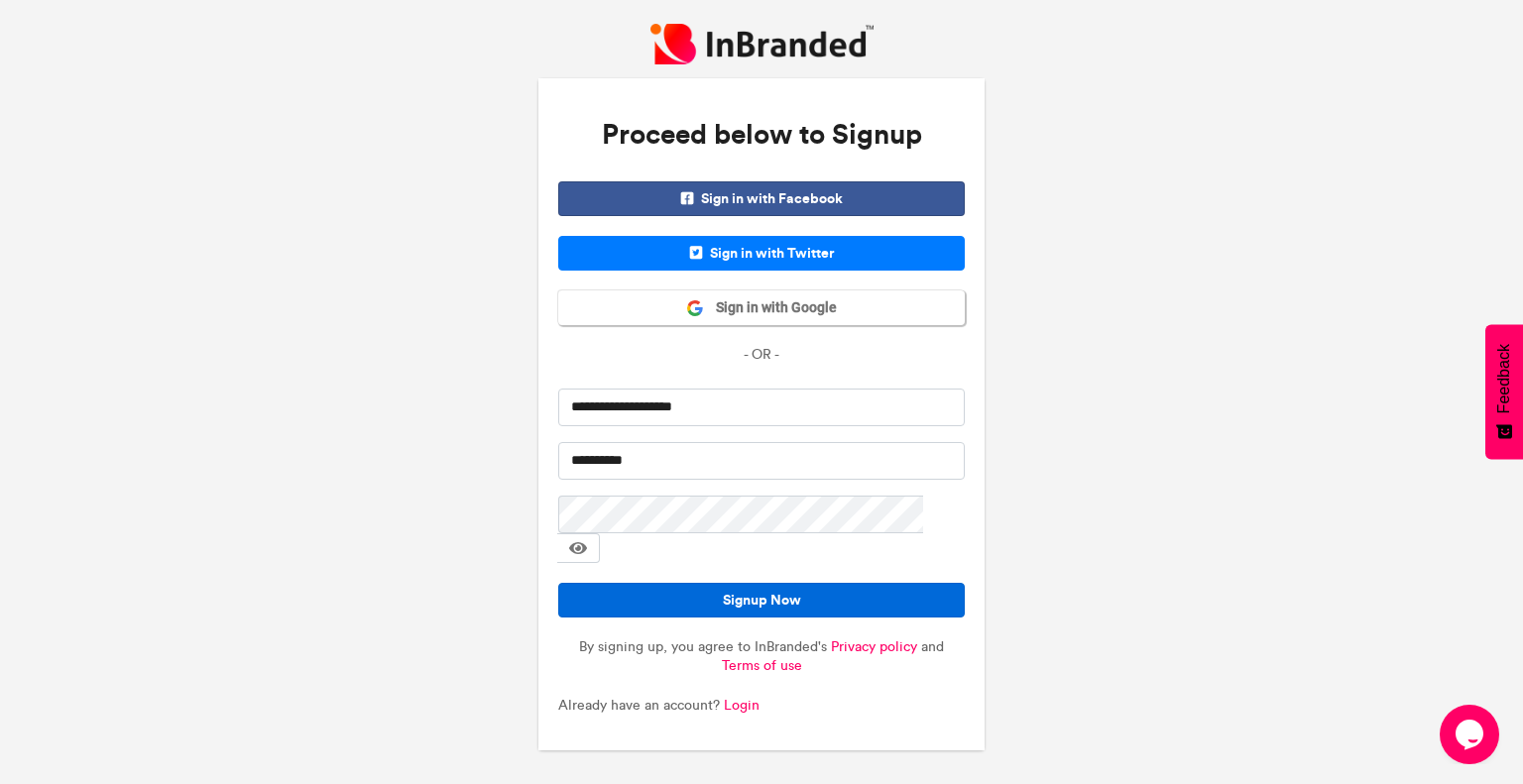 click on "Signup Now" at bounding box center (762, 600) 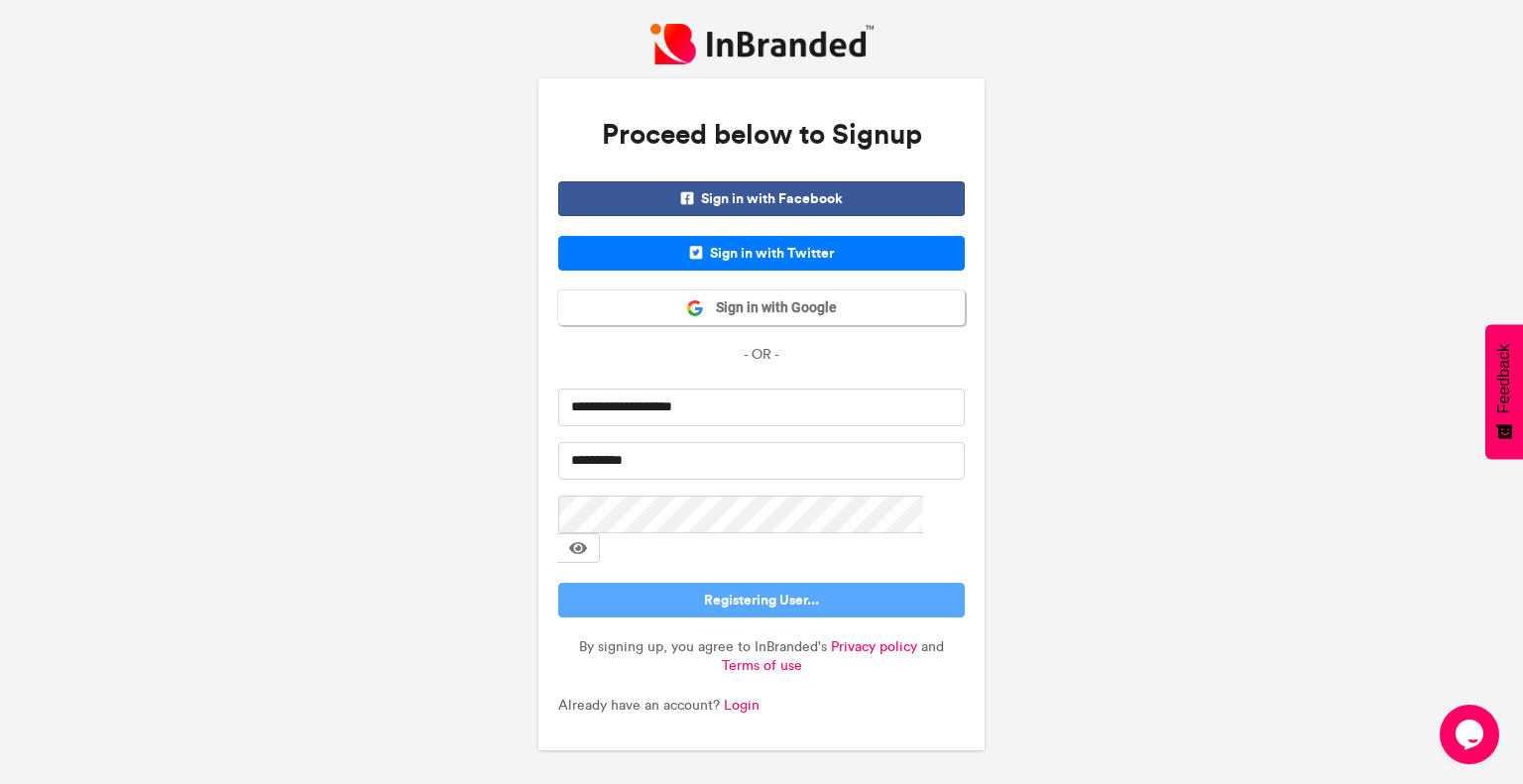 type 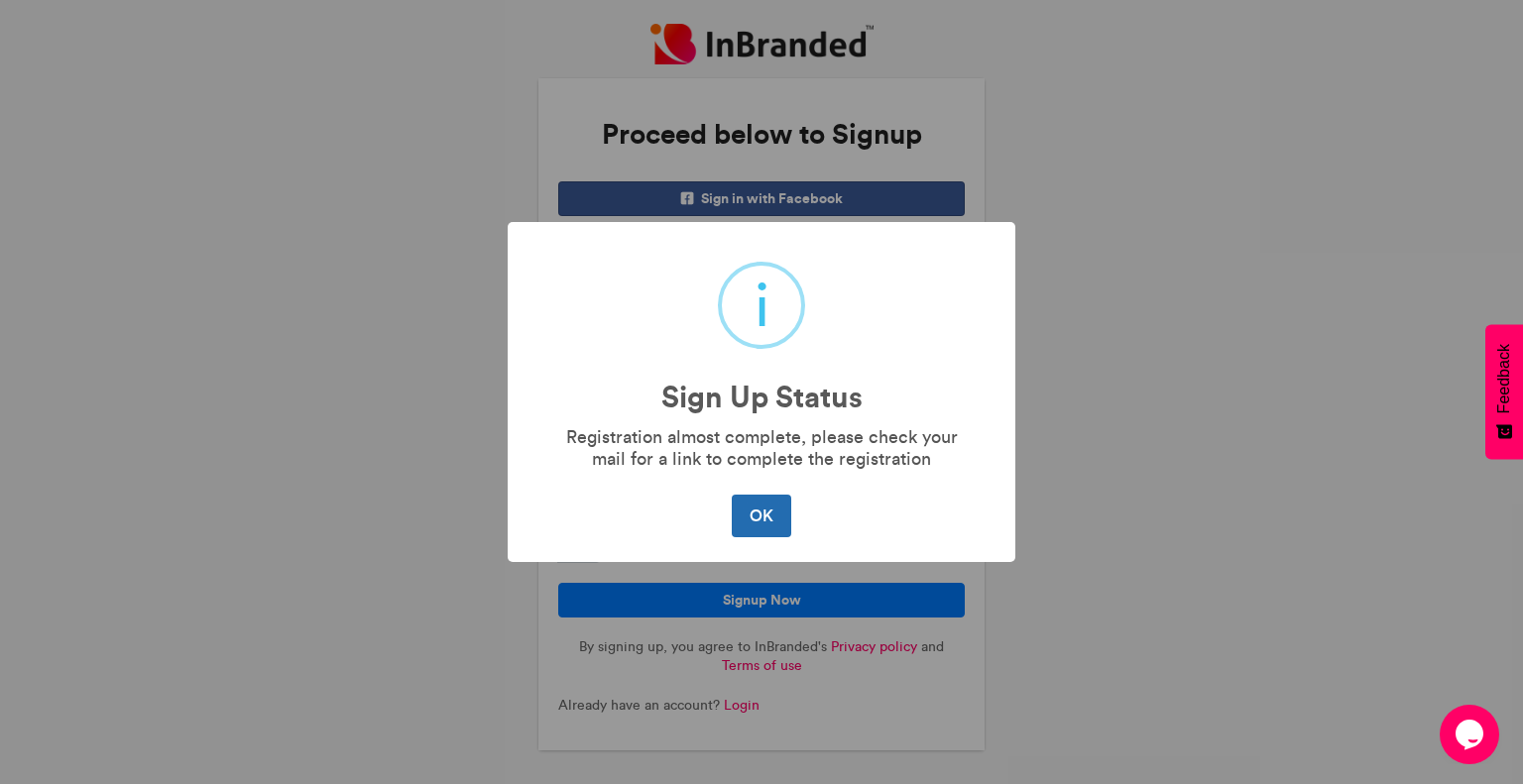 click on "OK" at bounding box center (761, 515) 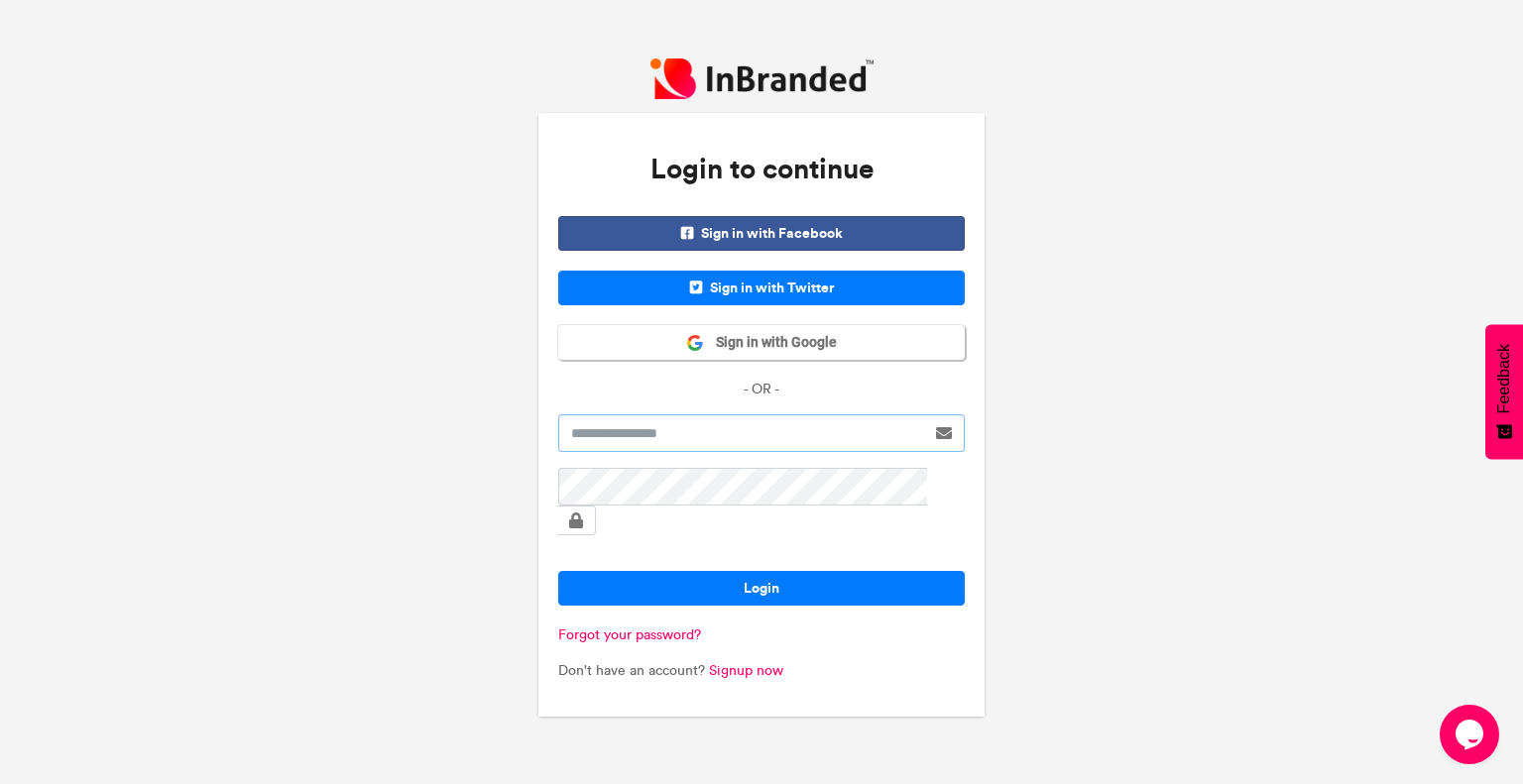 type on "**********" 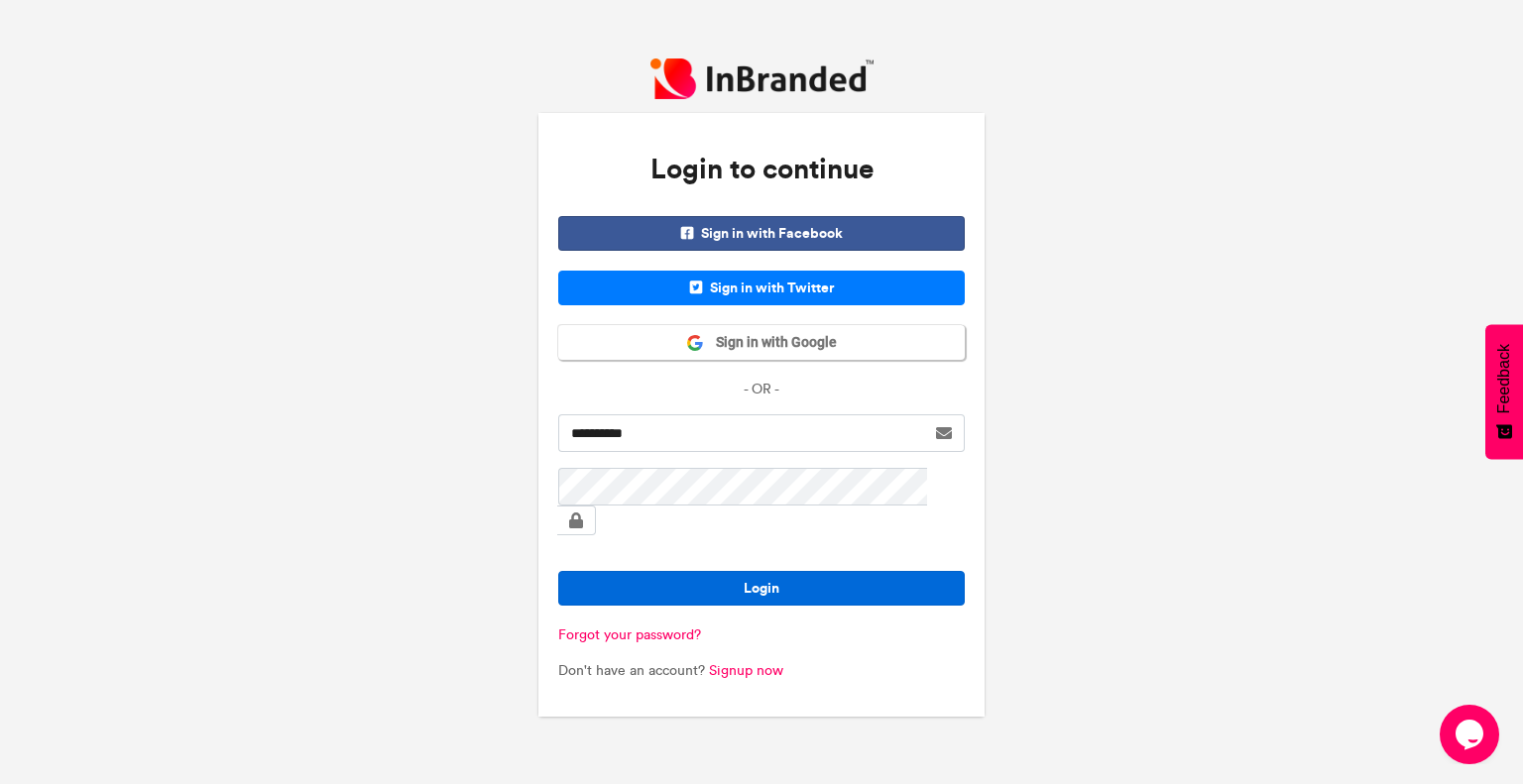 click on "Login" at bounding box center [762, 588] 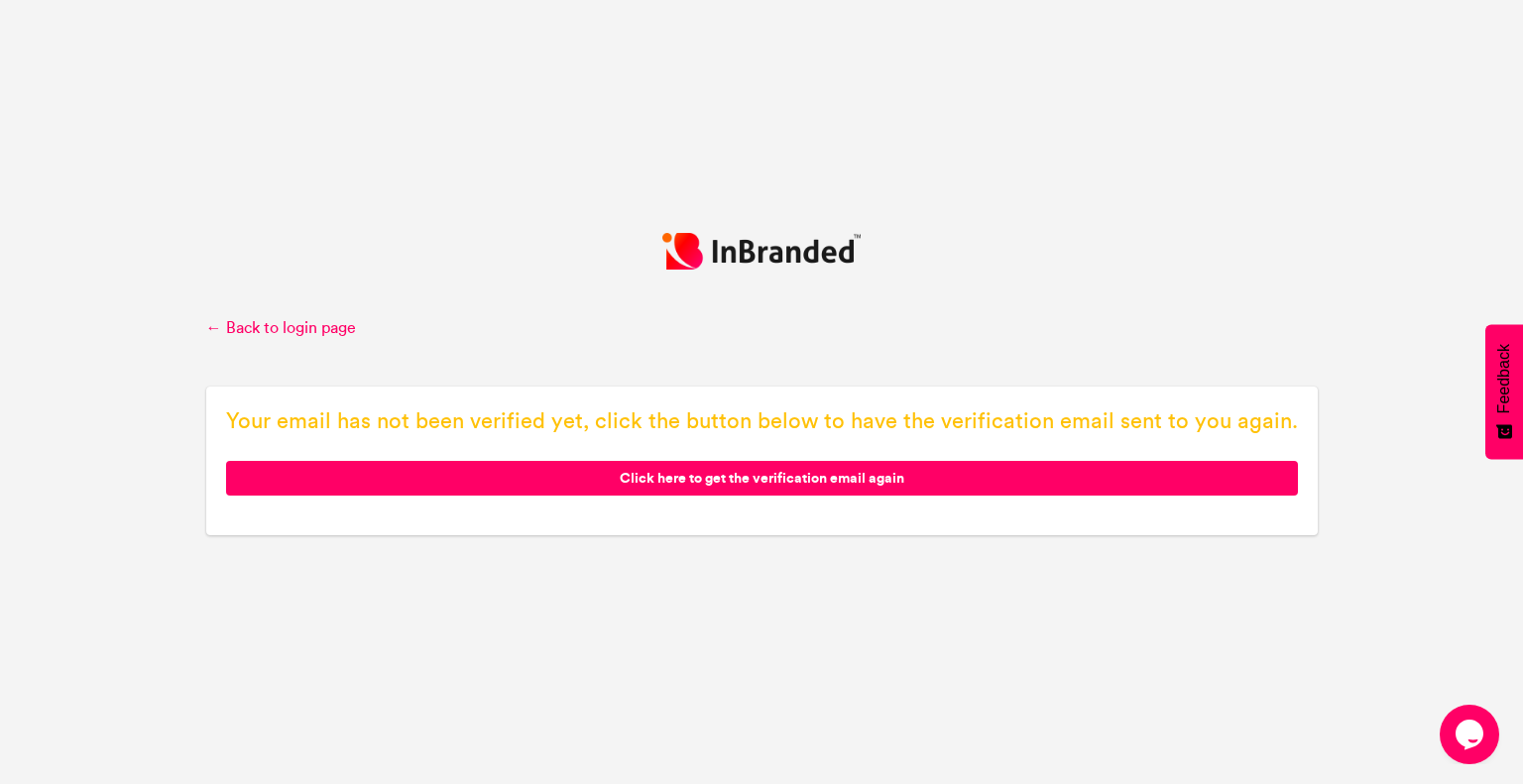 click on "Click here to get the verification email again" 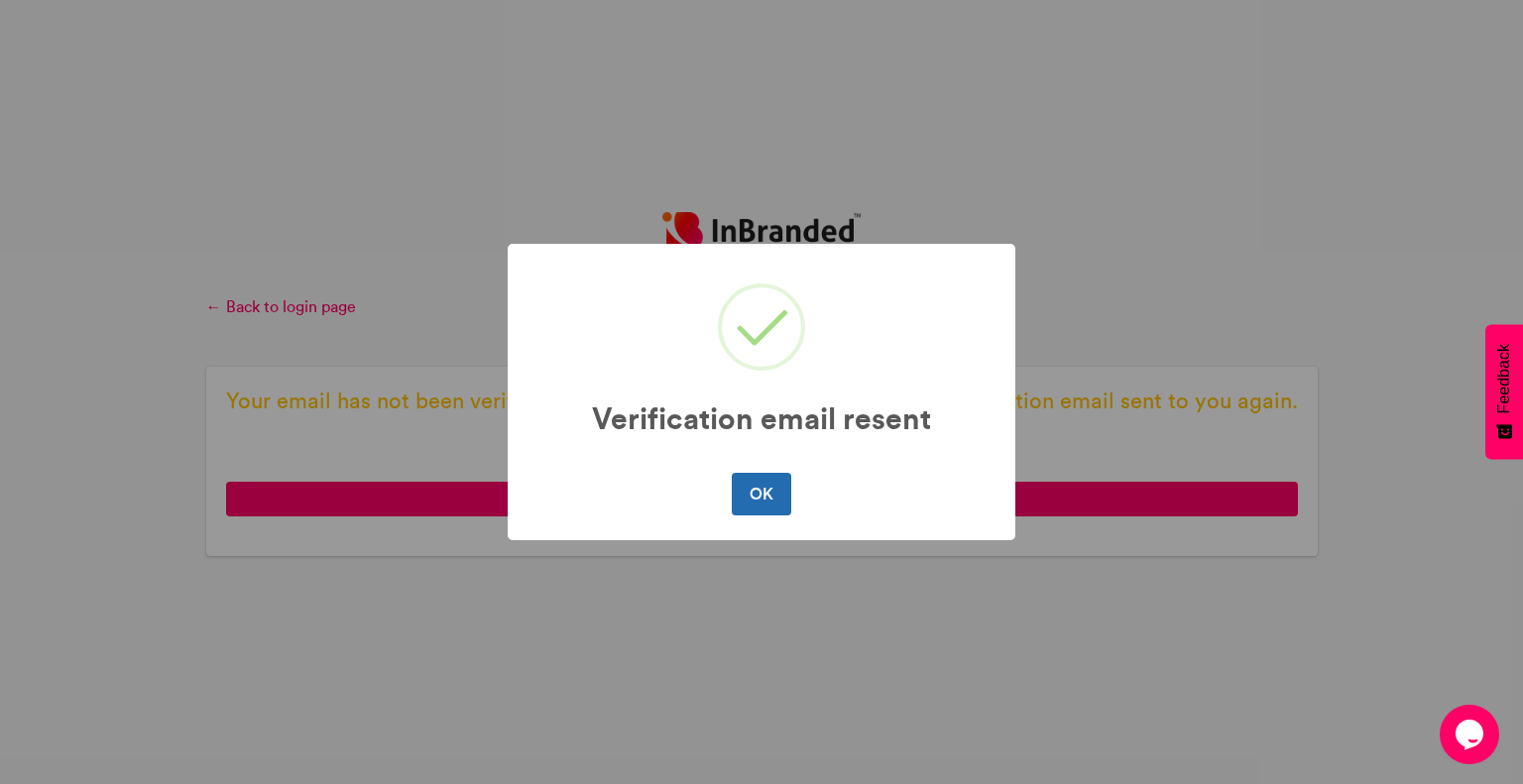 click on "OK" at bounding box center (761, 494) 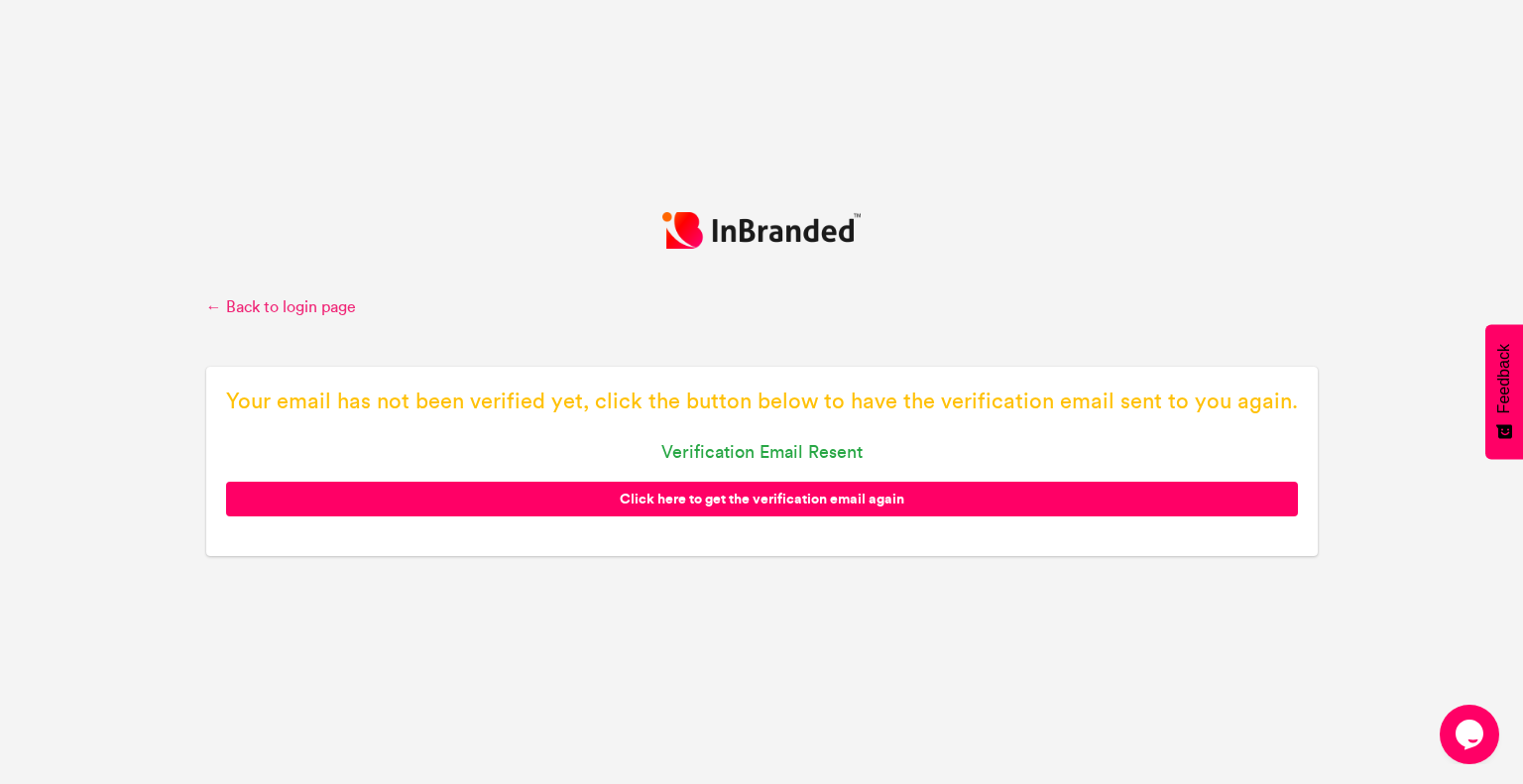 click on "← Back to login page" at bounding box center (762, 307) 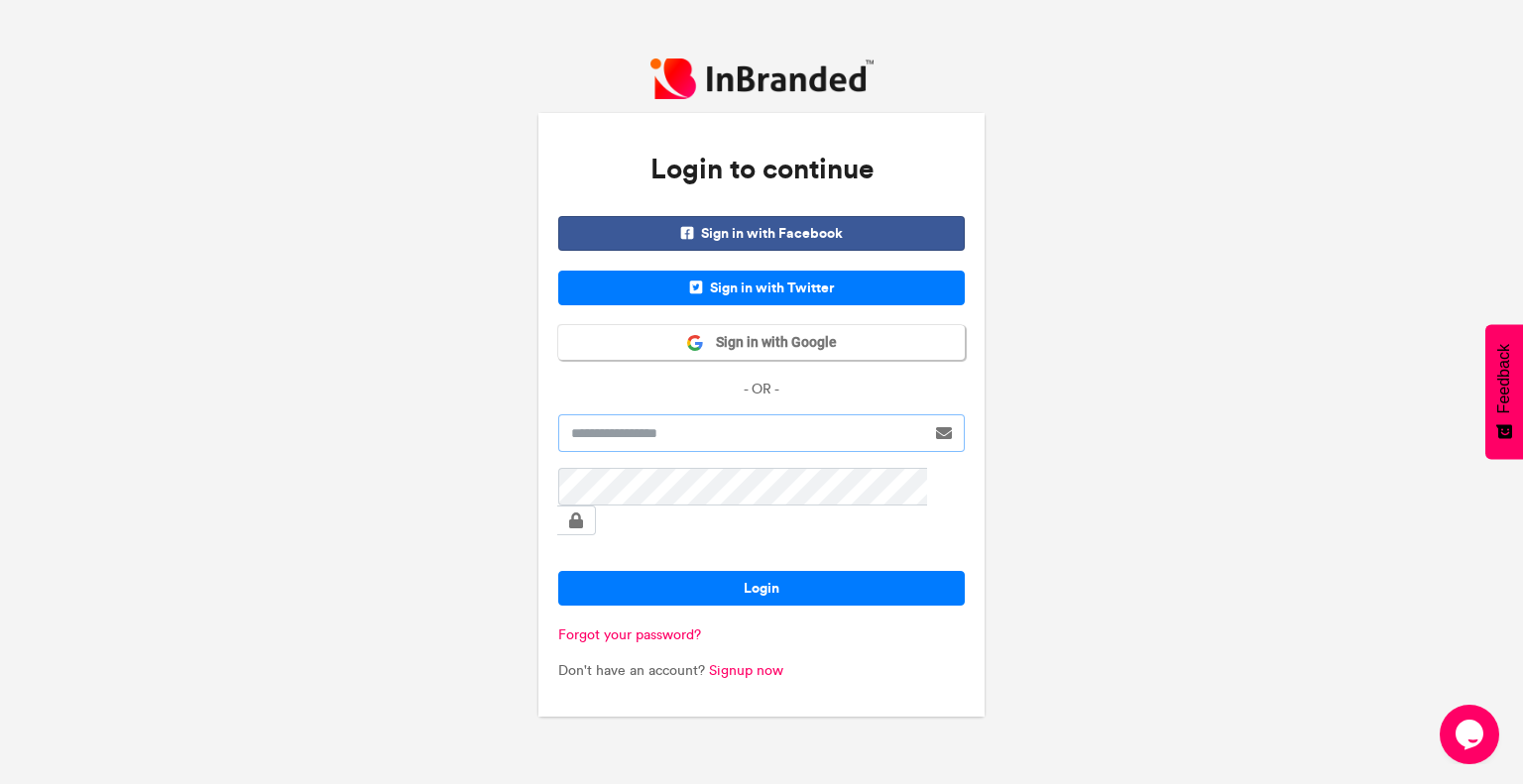 type on "**********" 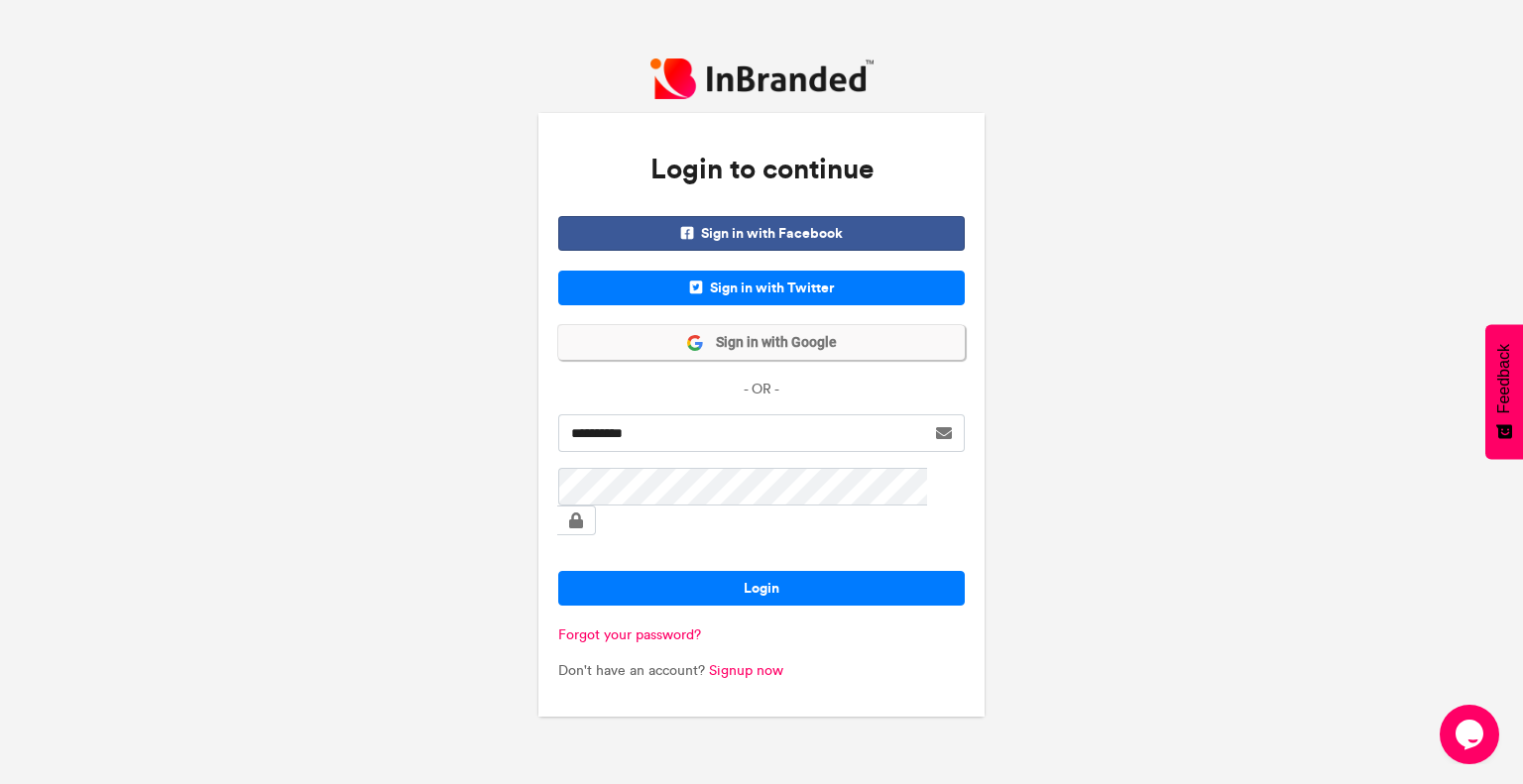 click on "Sign in with Google" at bounding box center [770, 343] 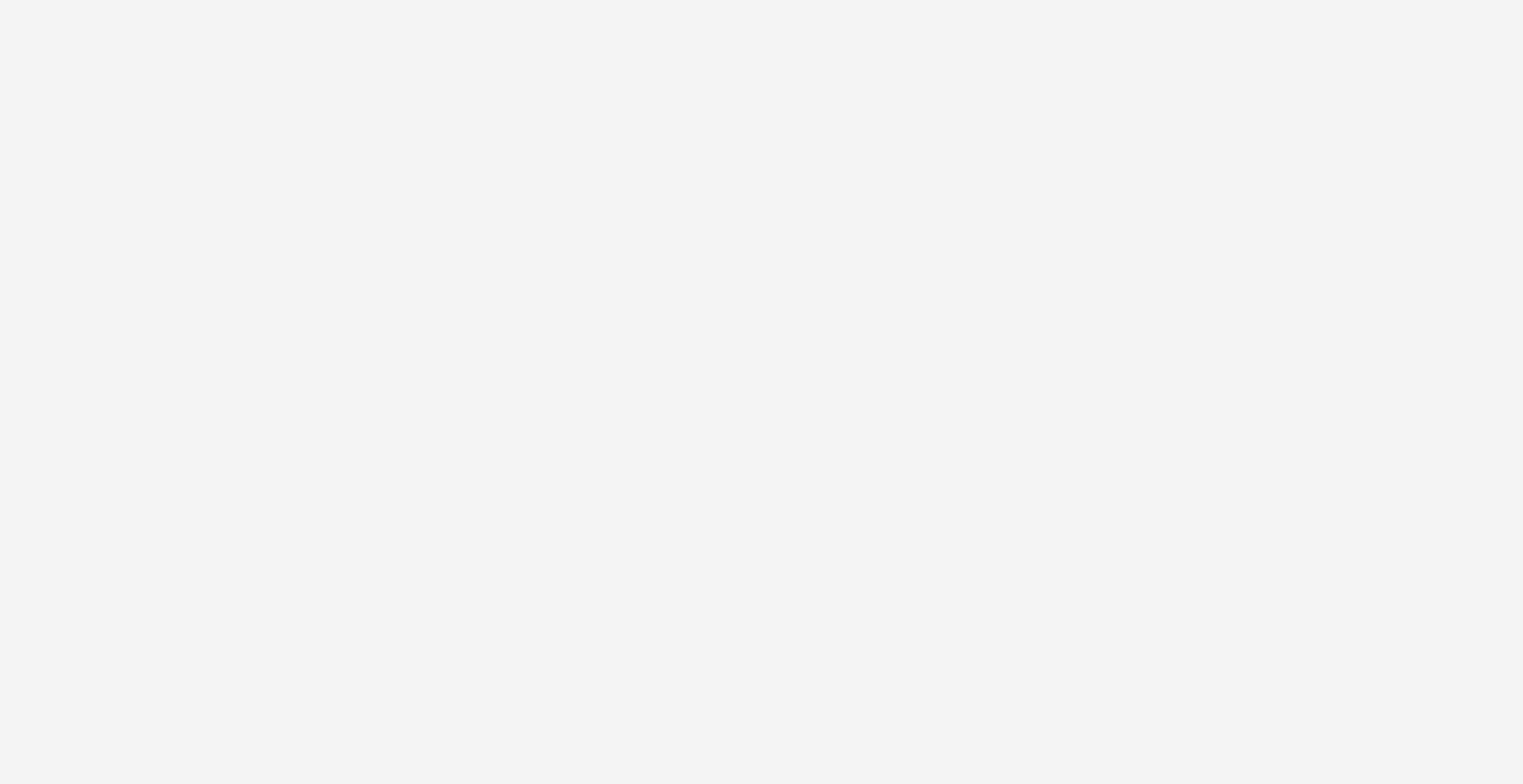 scroll, scrollTop: 0, scrollLeft: 0, axis: both 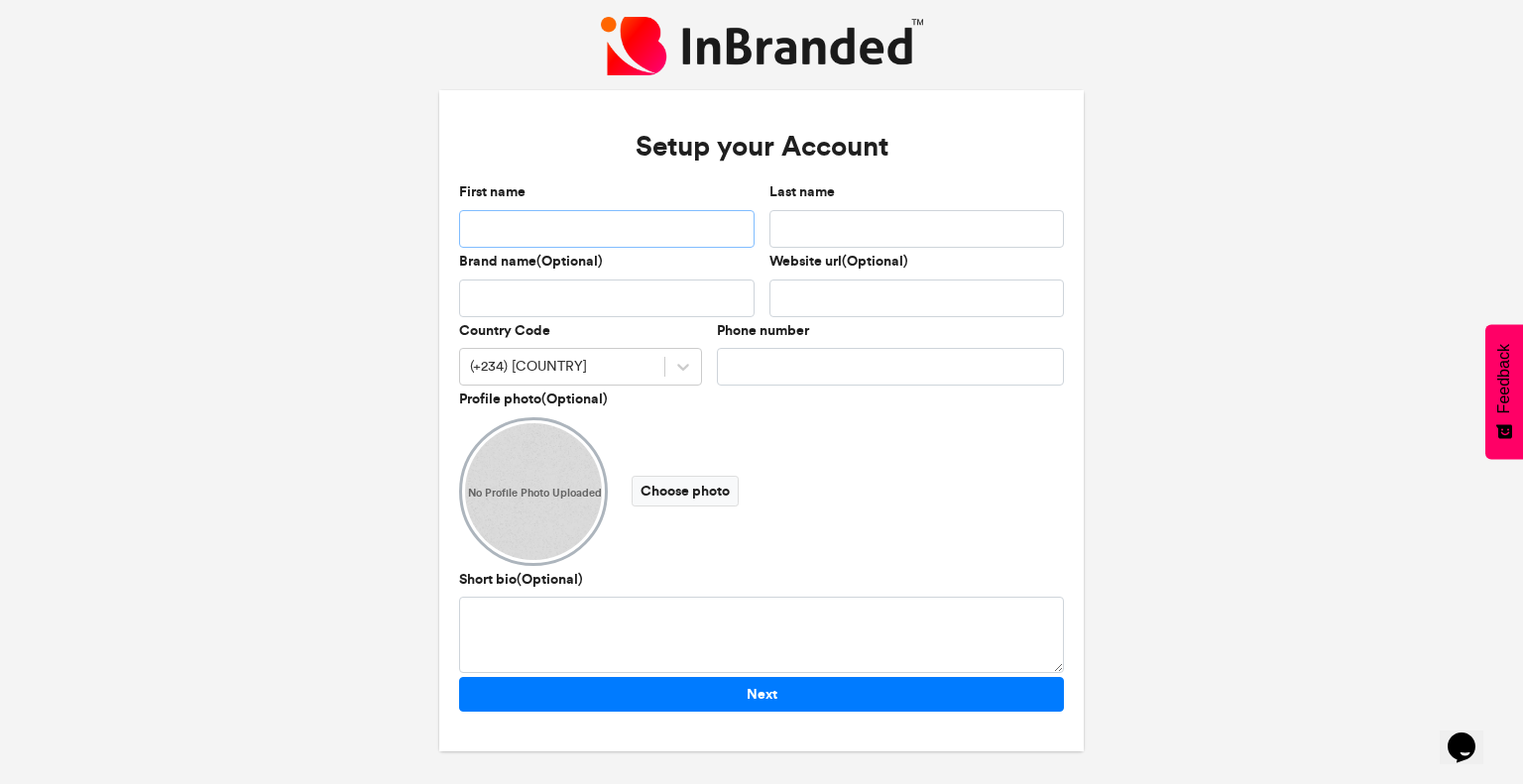 click on "First name" at bounding box center [607, 229] 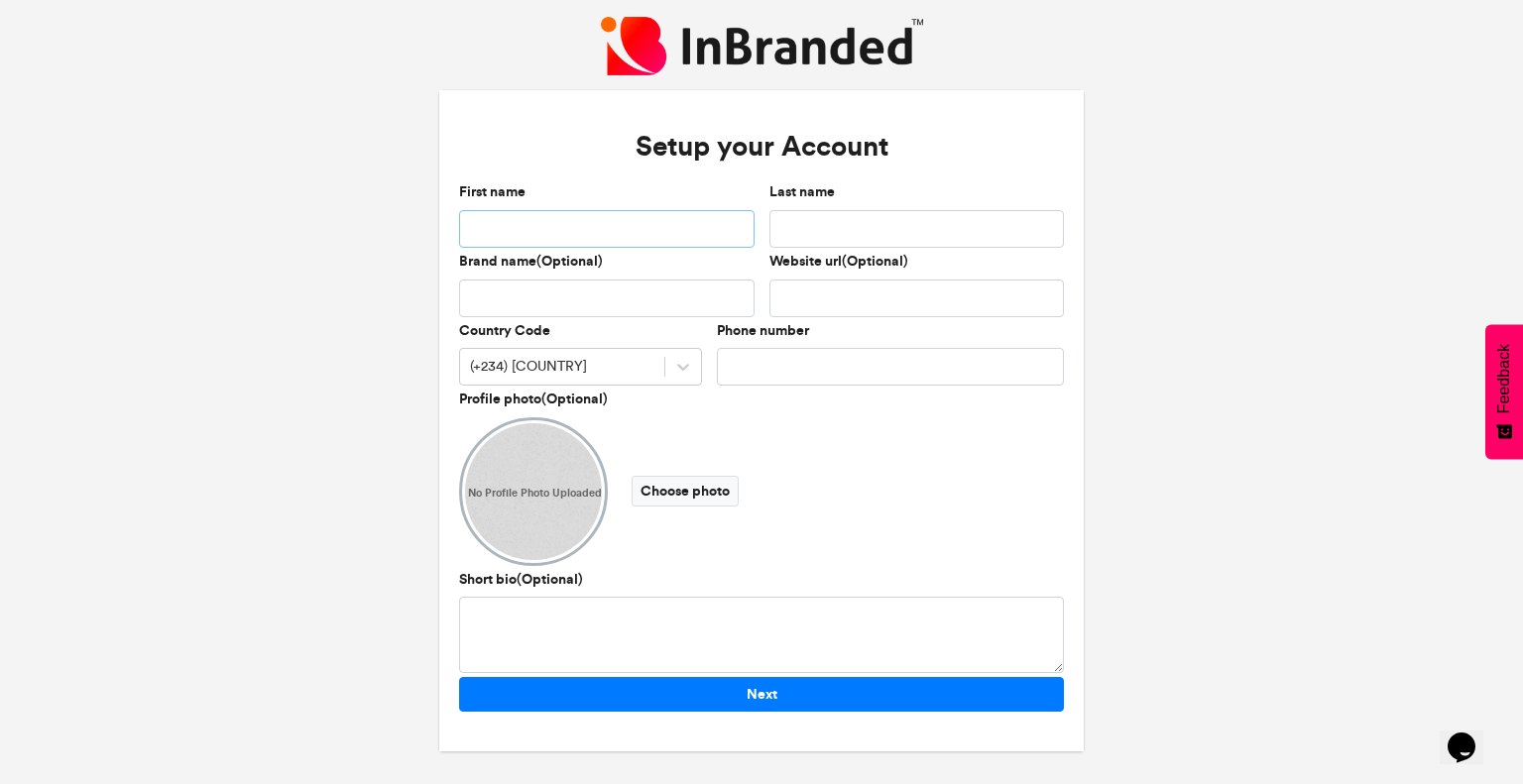 type on "***" 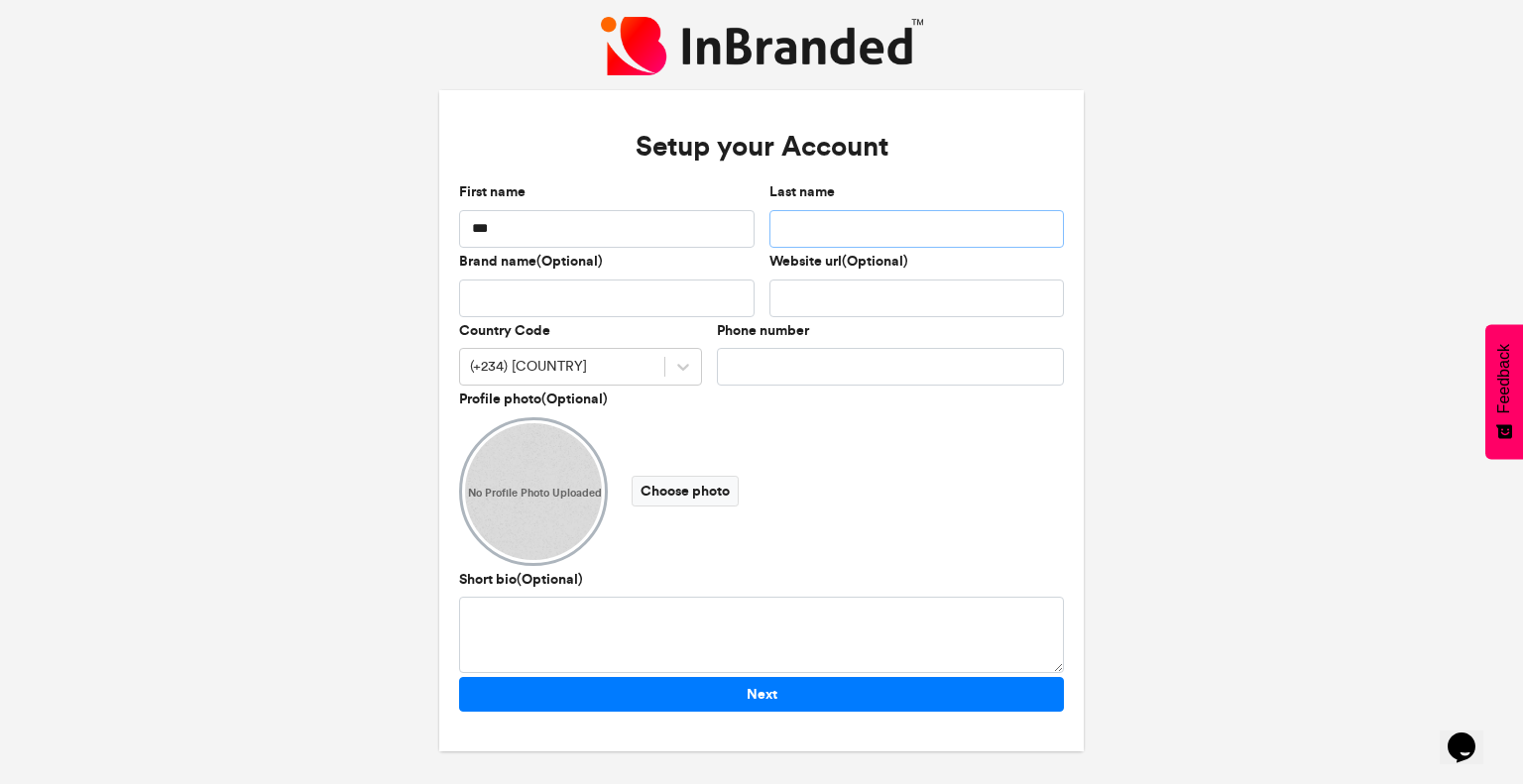 type on "*******" 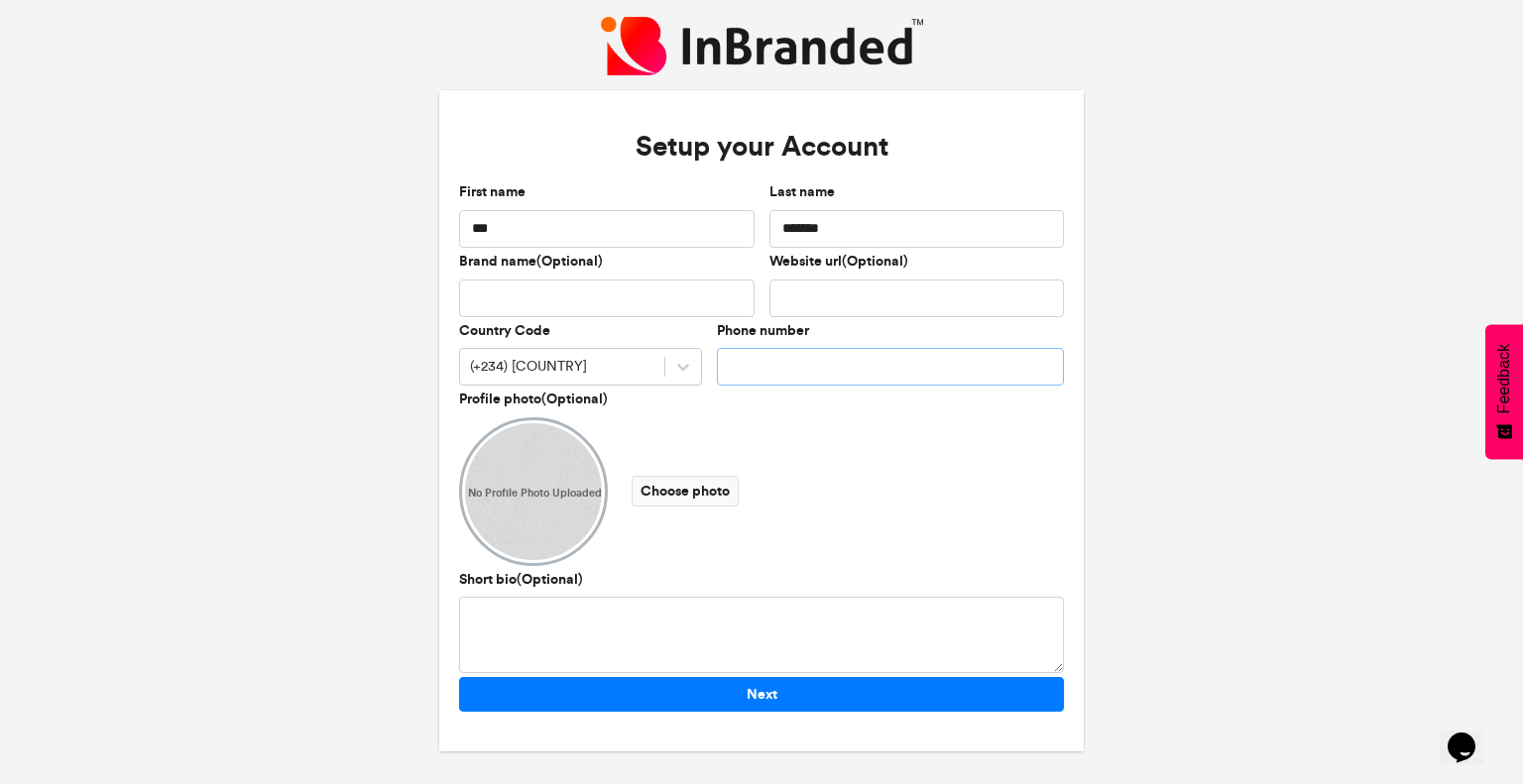 type on "**********" 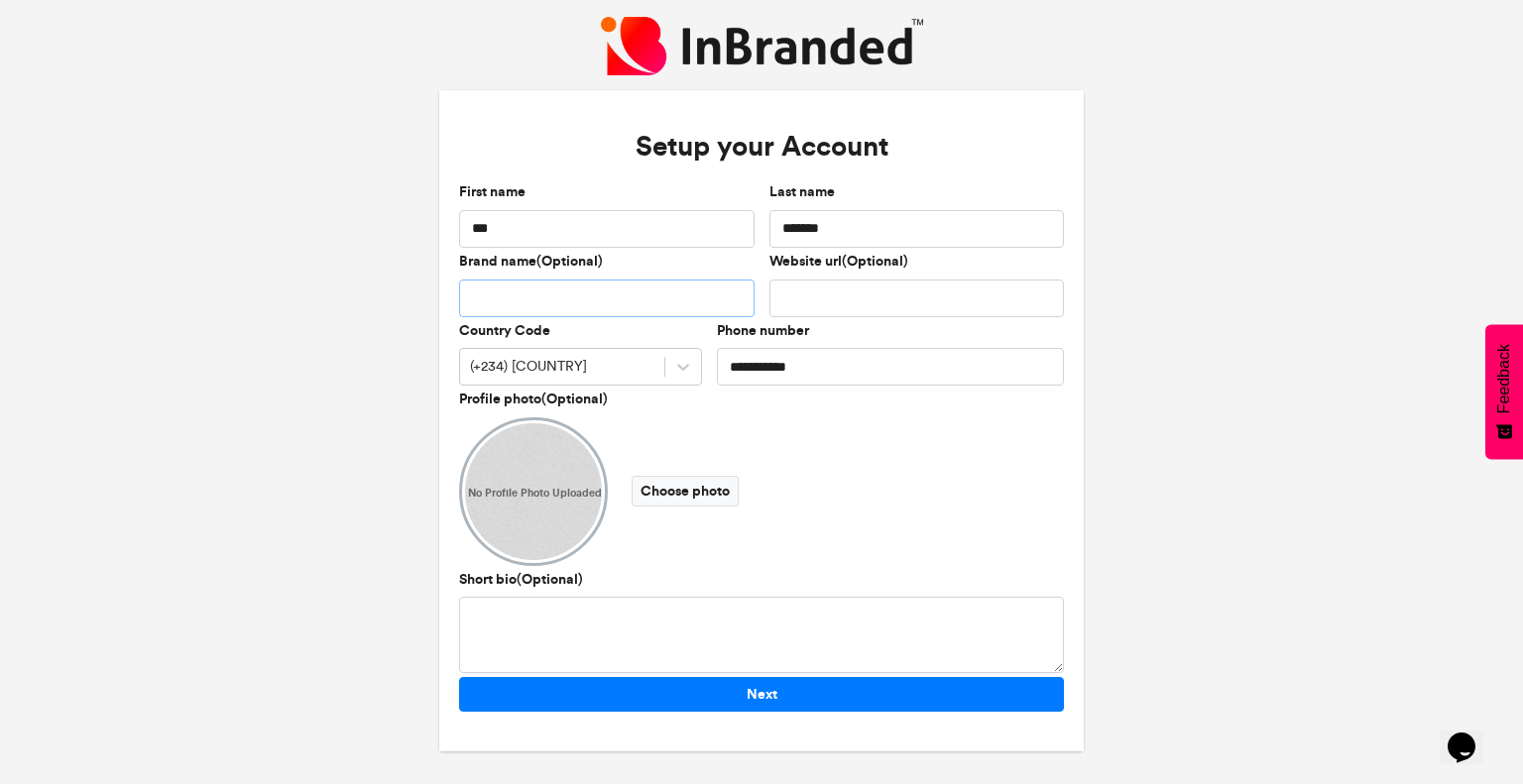 click on "Brand name(Optional)" at bounding box center [607, 298] 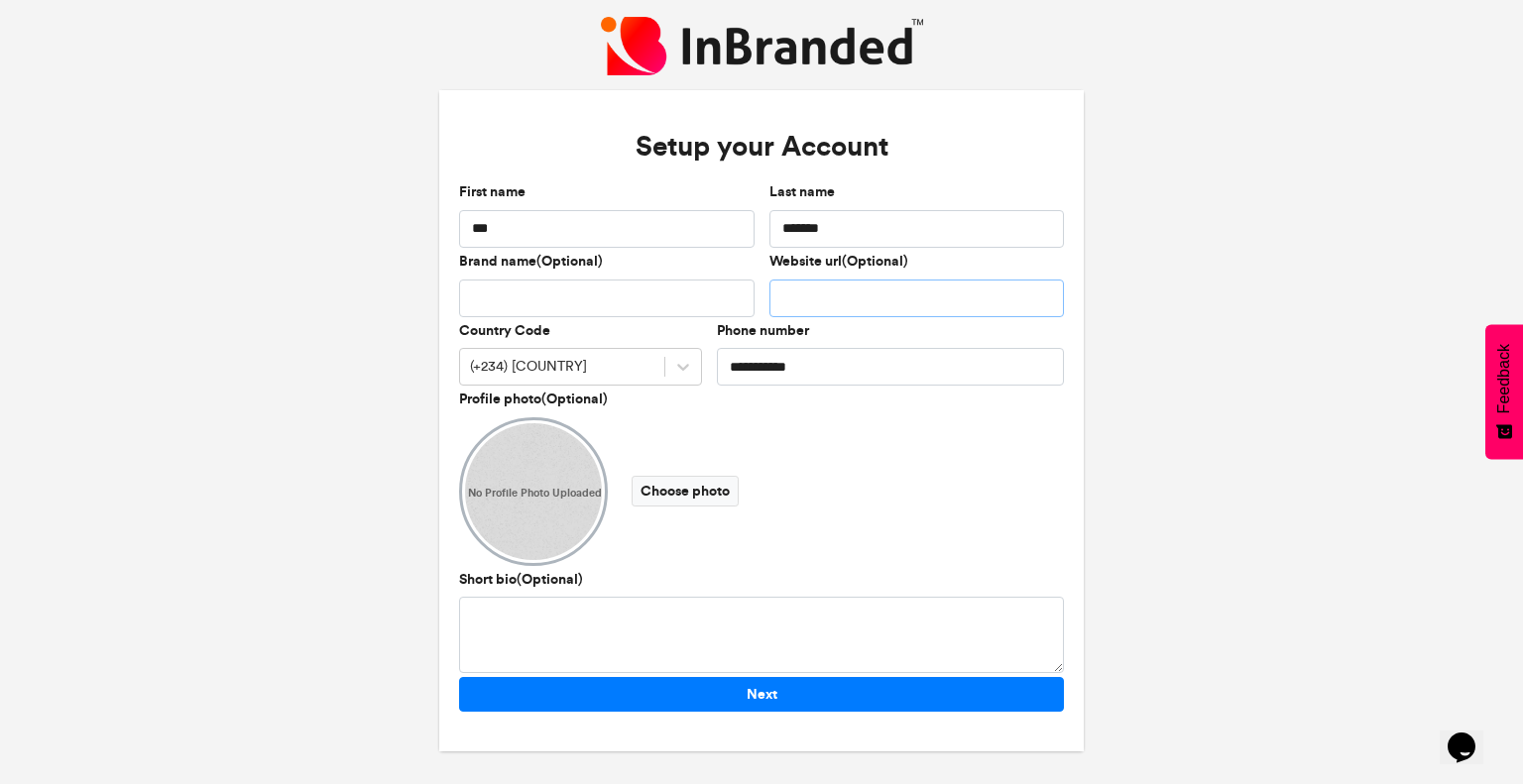 click on "Website url(Optional)" at bounding box center (917, 298) 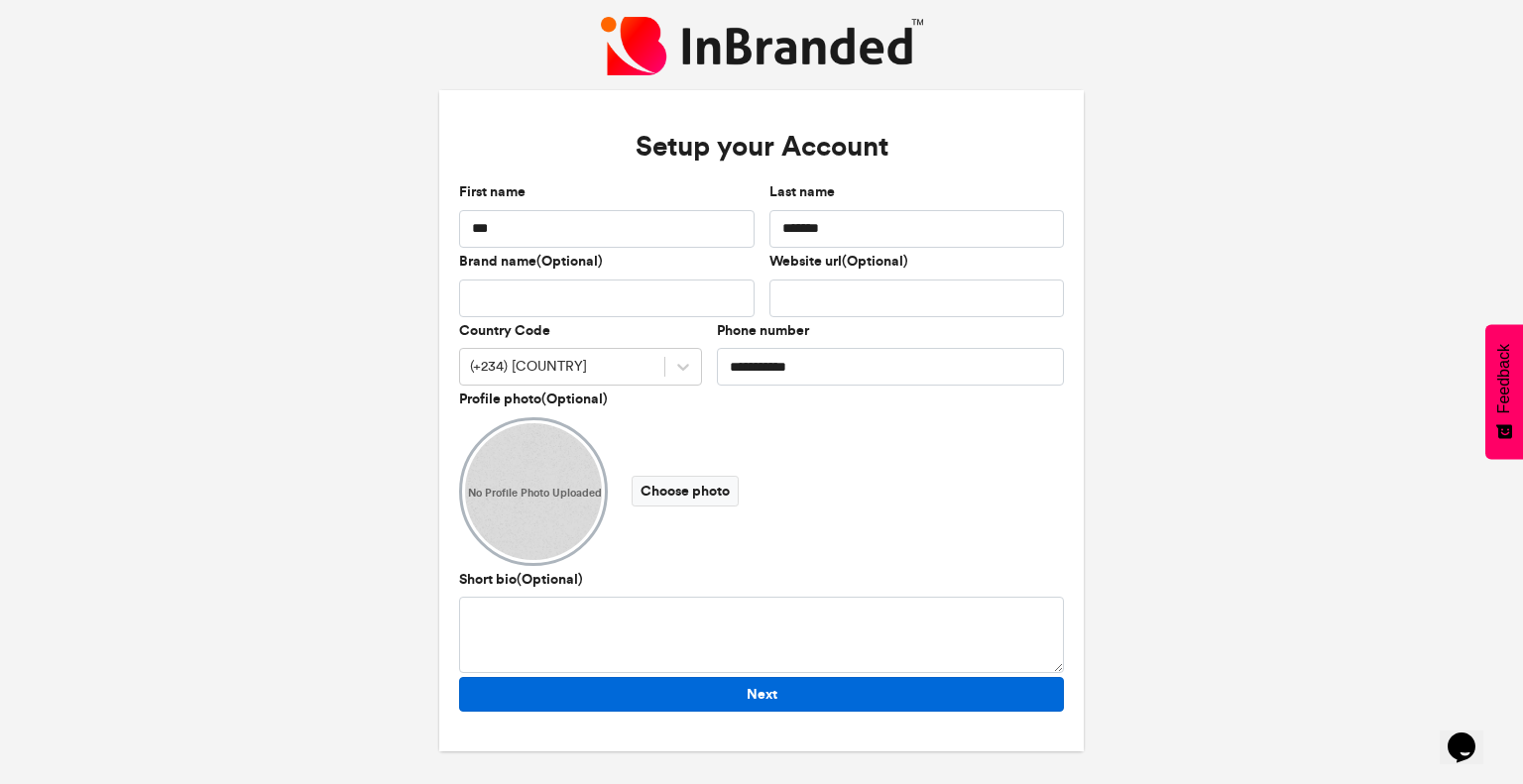click on "Next" at bounding box center (762, 694) 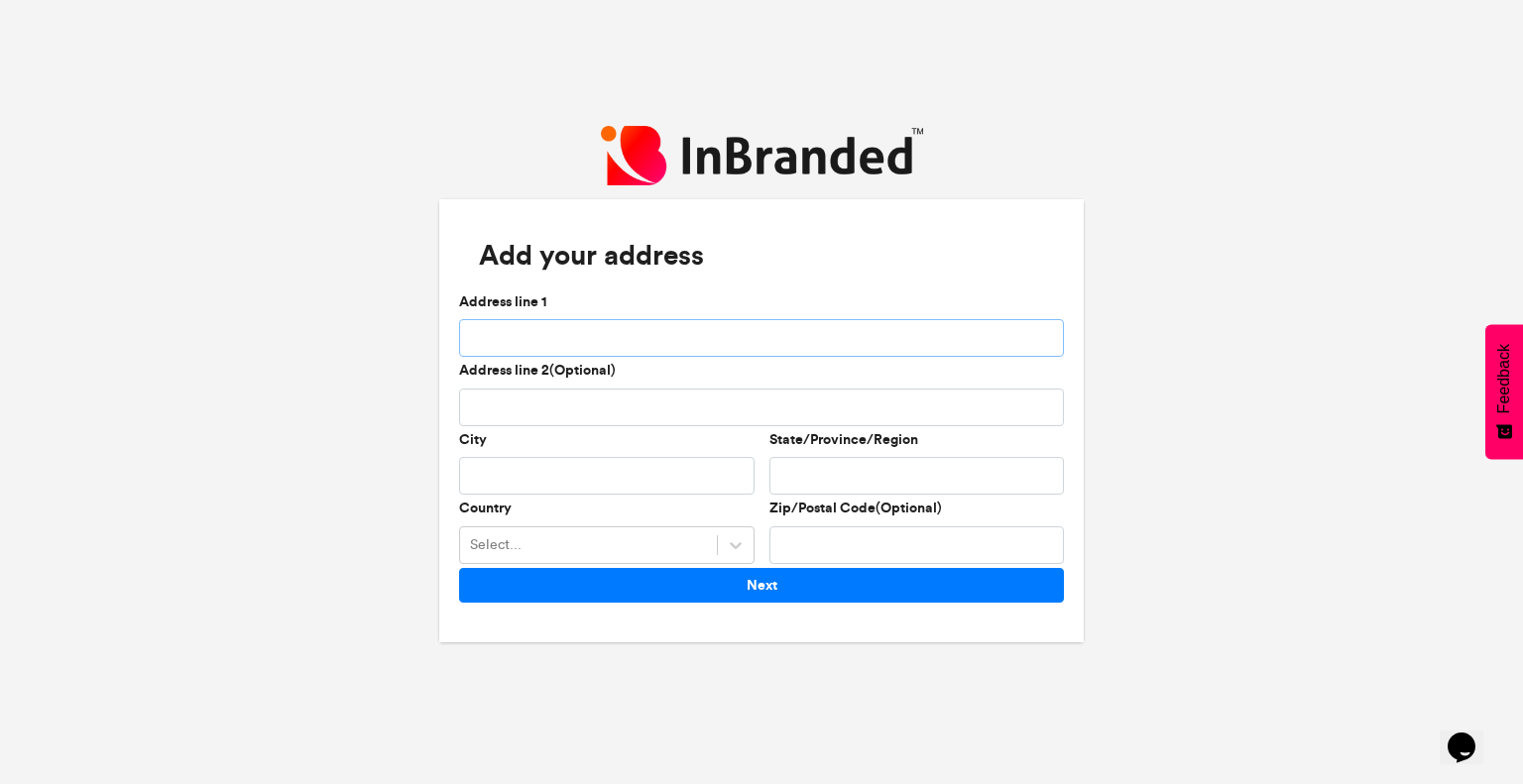 click on "Address line 1" at bounding box center (762, 338) 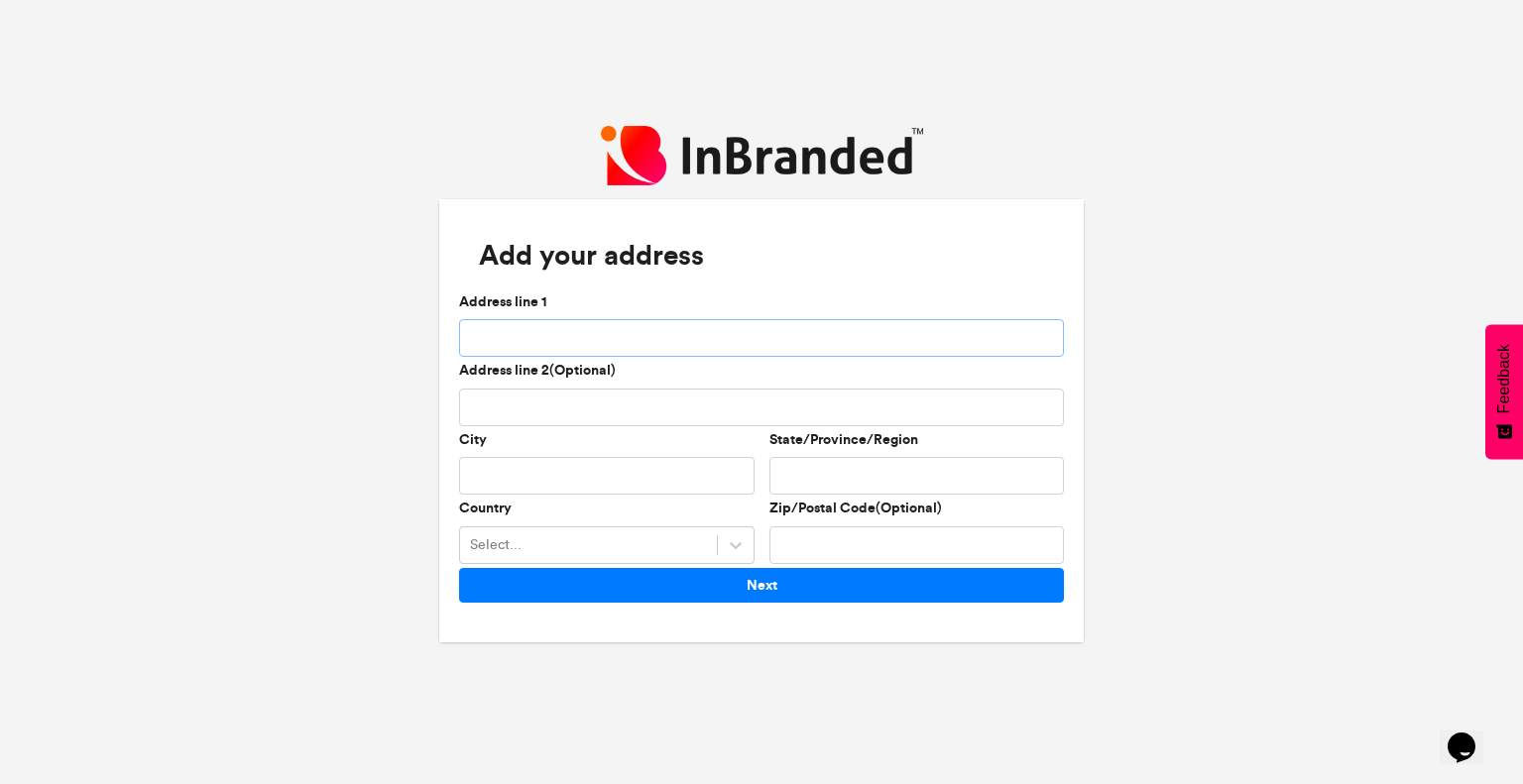 type on "**********" 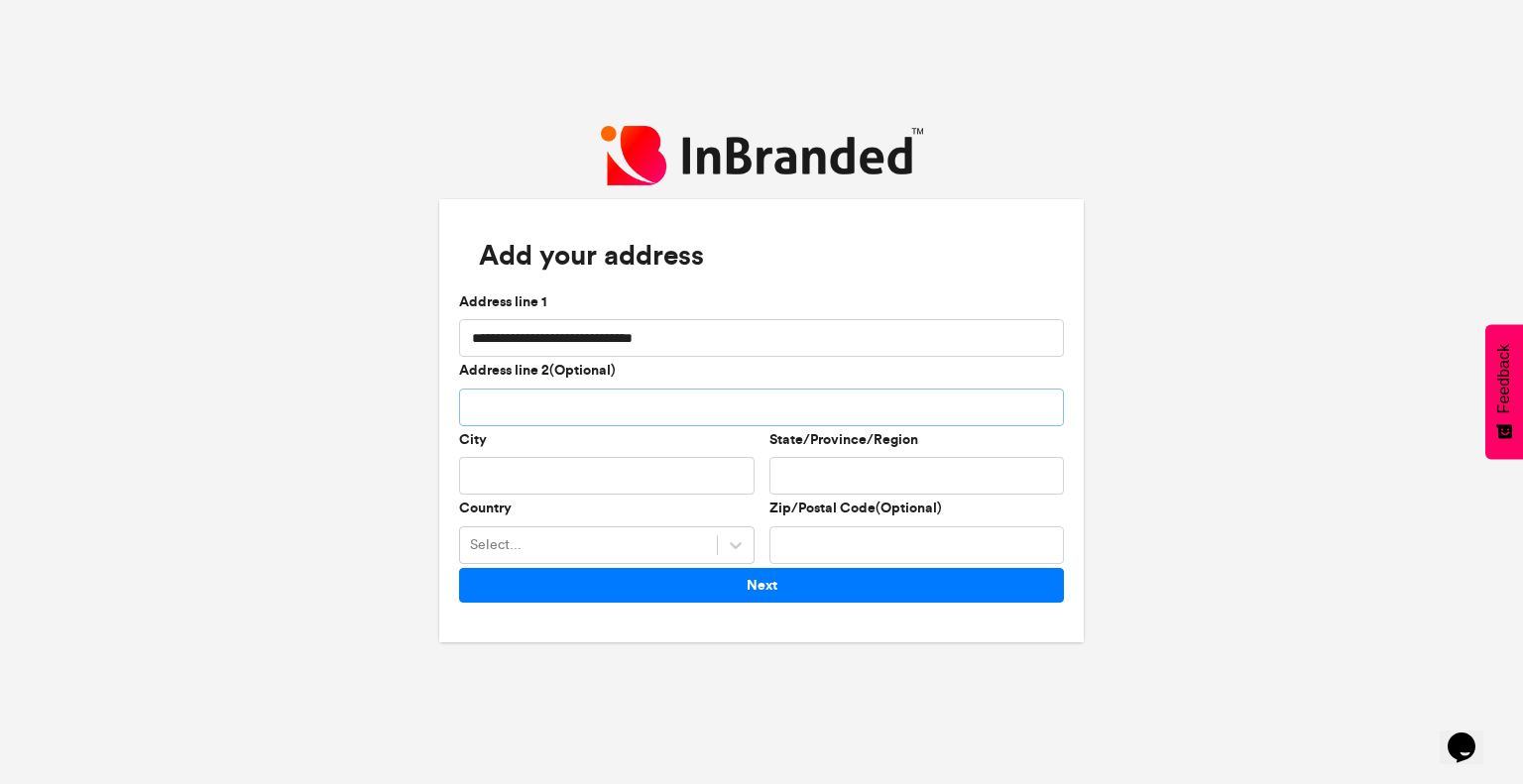 type on "**********" 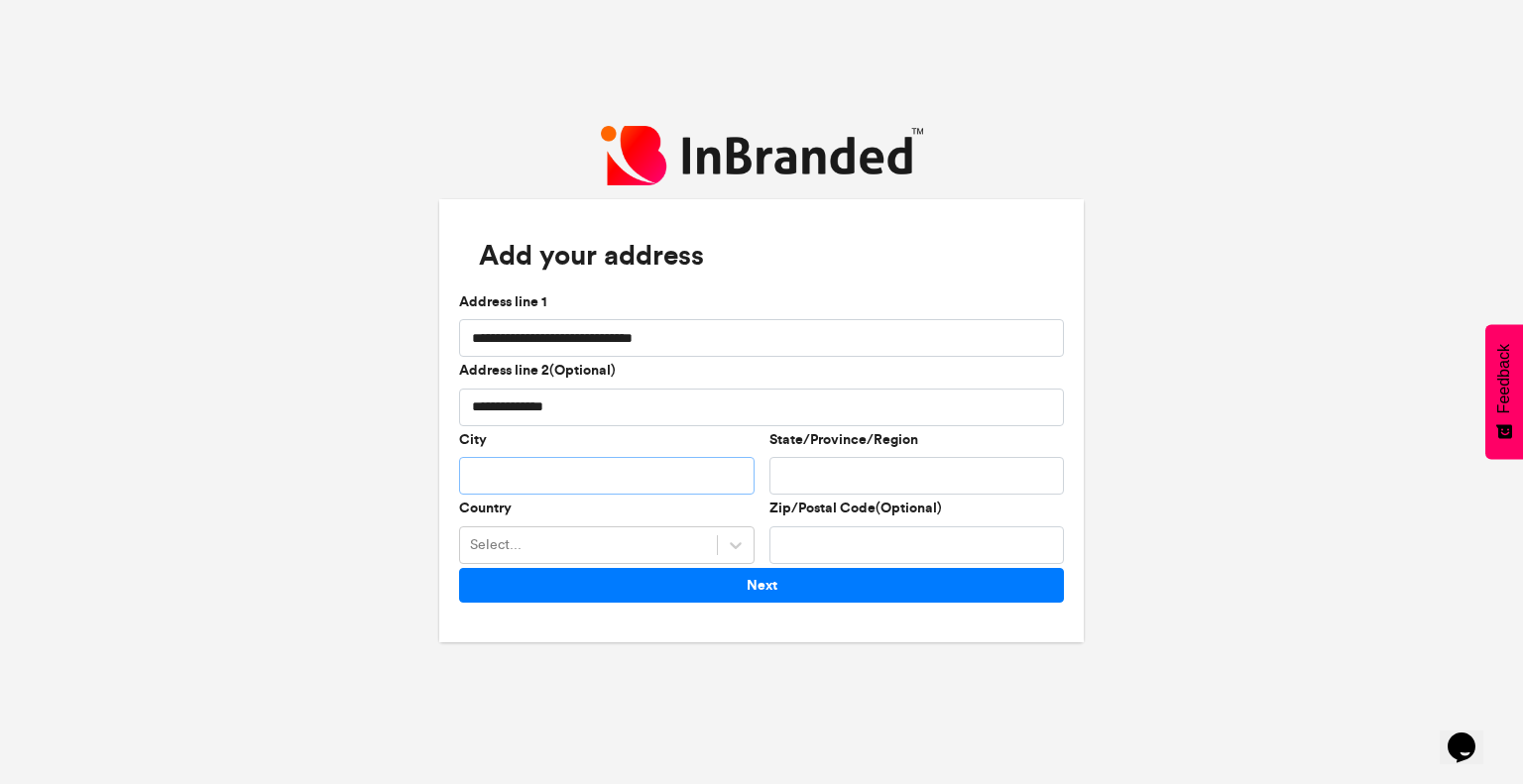 type on "*****" 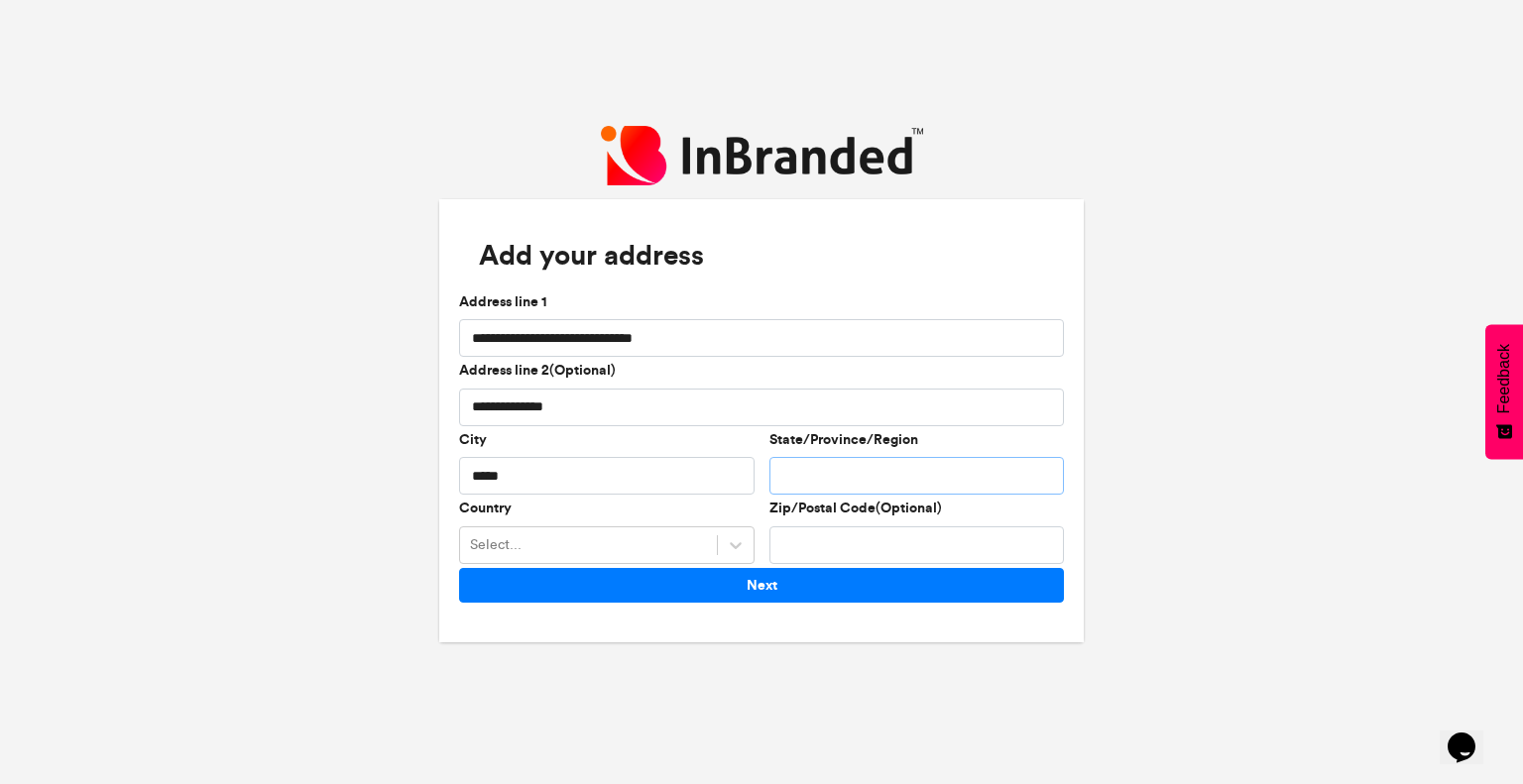 type on "*****" 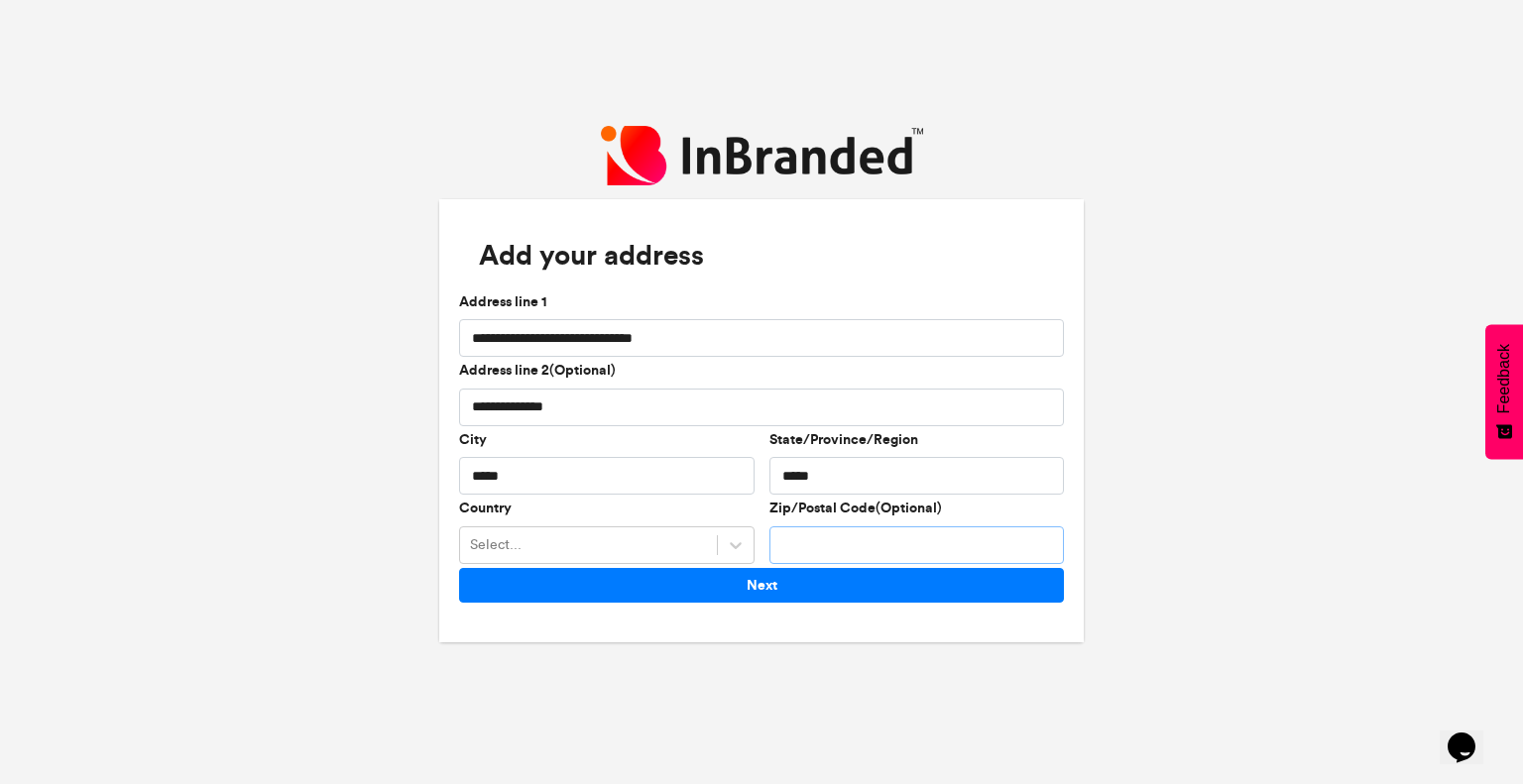 type on "*****" 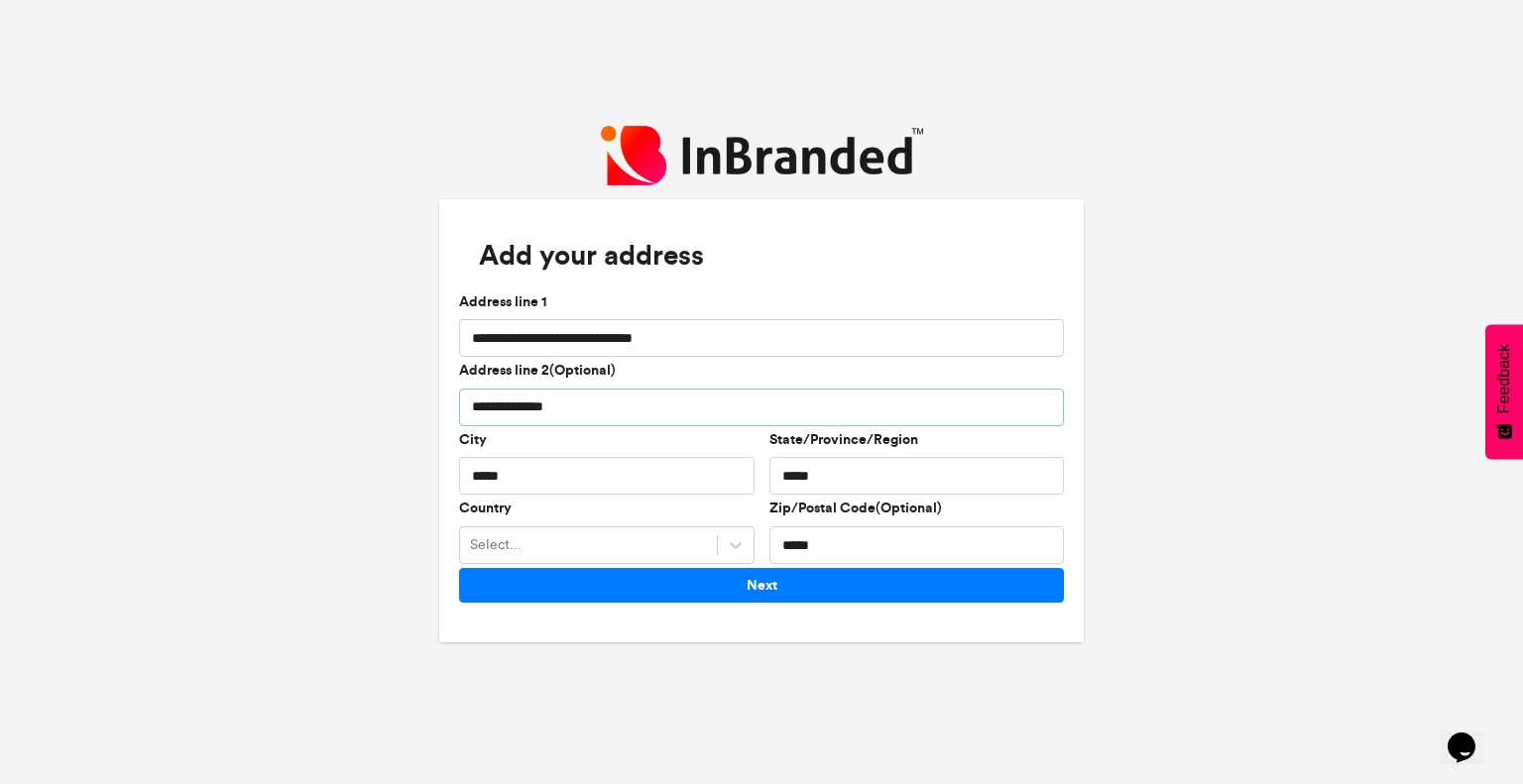 click on "**********" at bounding box center (762, 407) 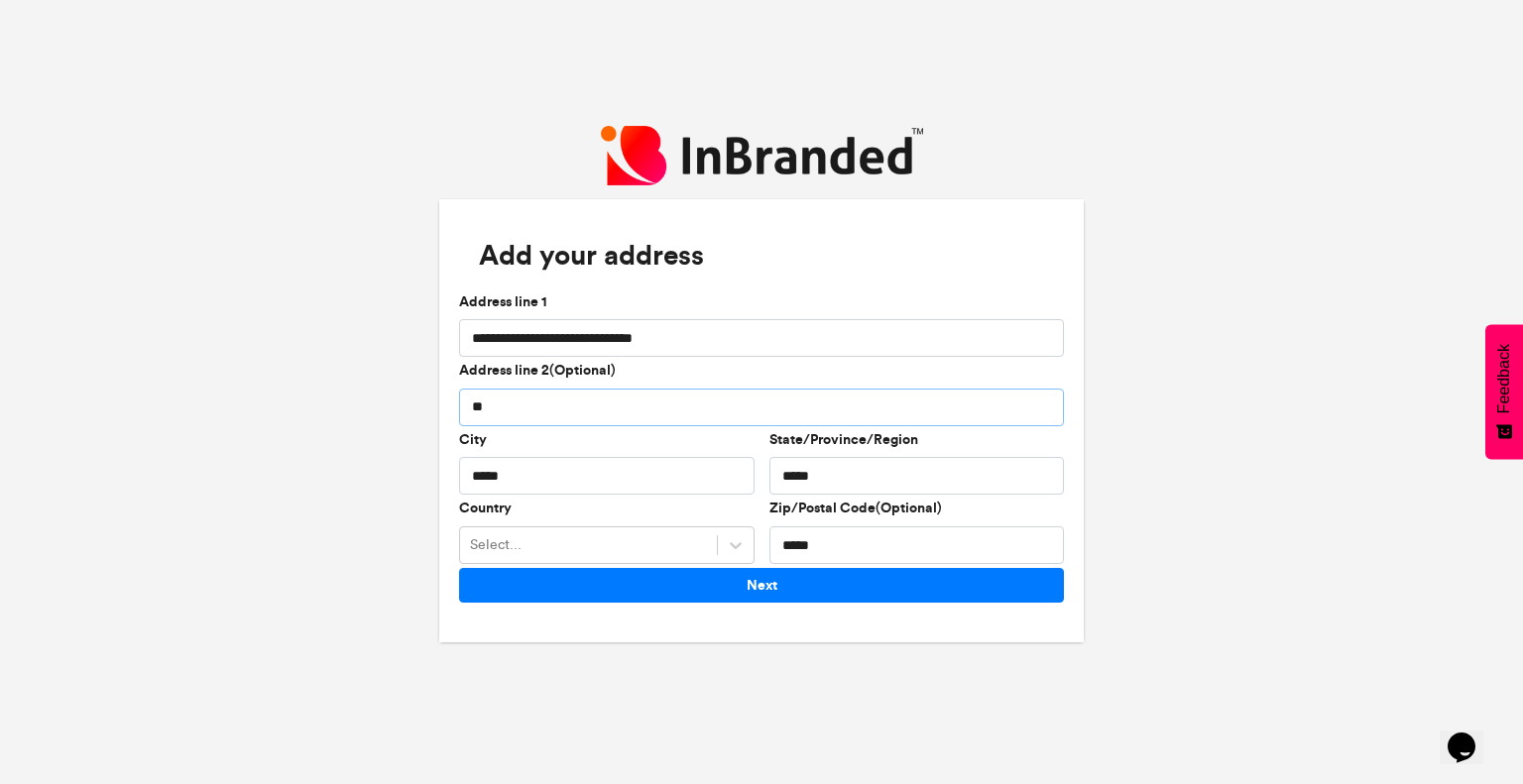 type on "*" 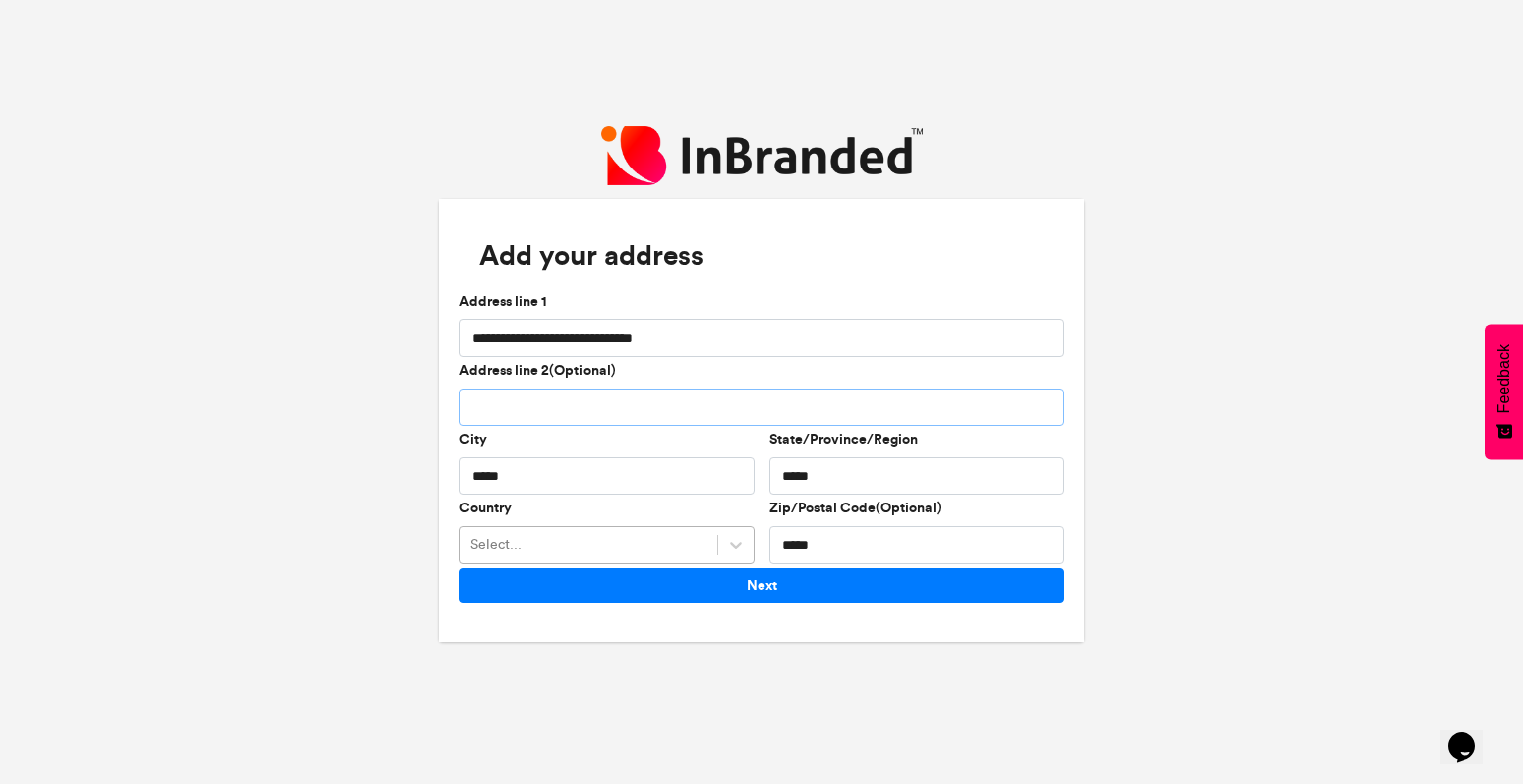 type 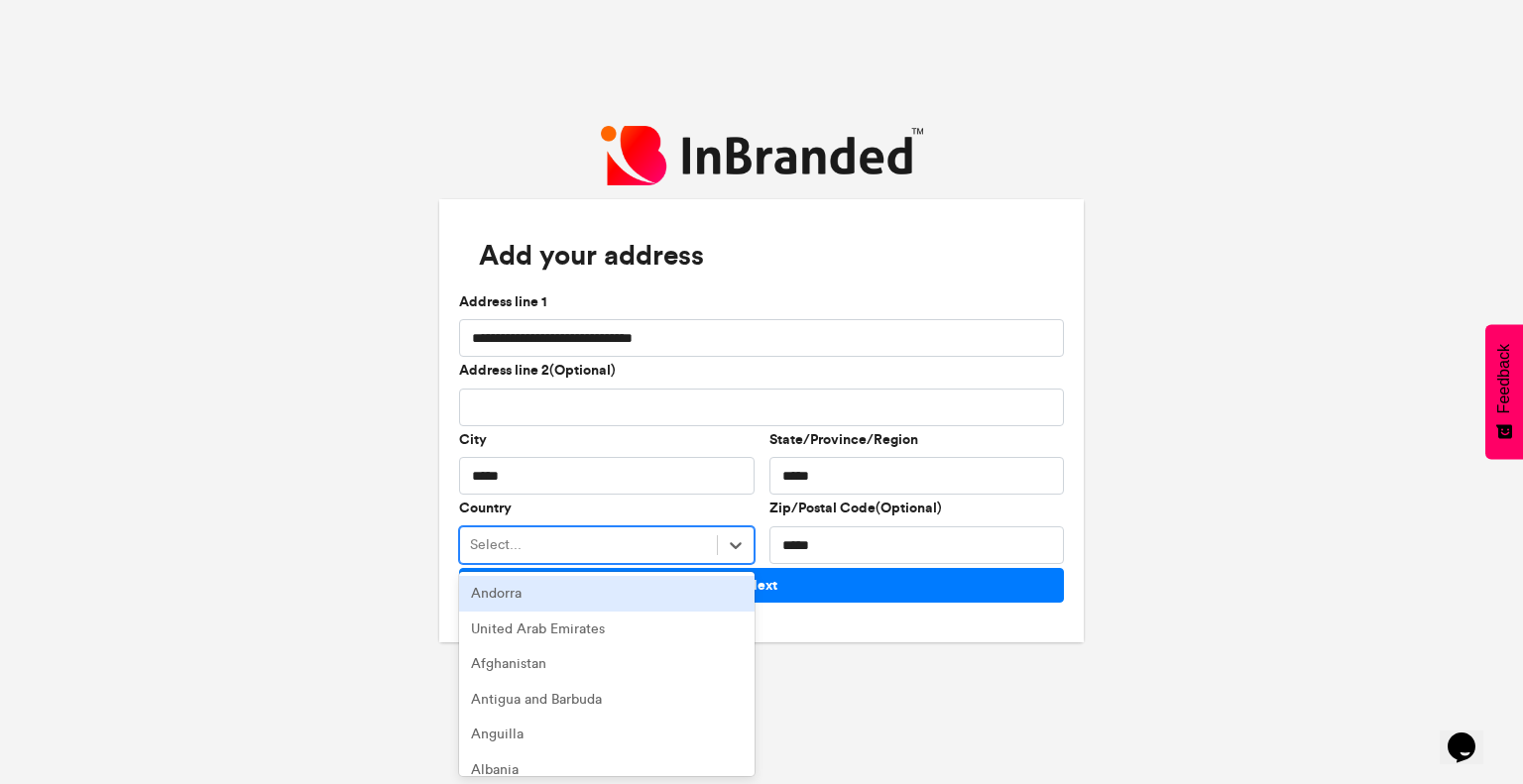 click on "Select..." at bounding box center (588, 545) 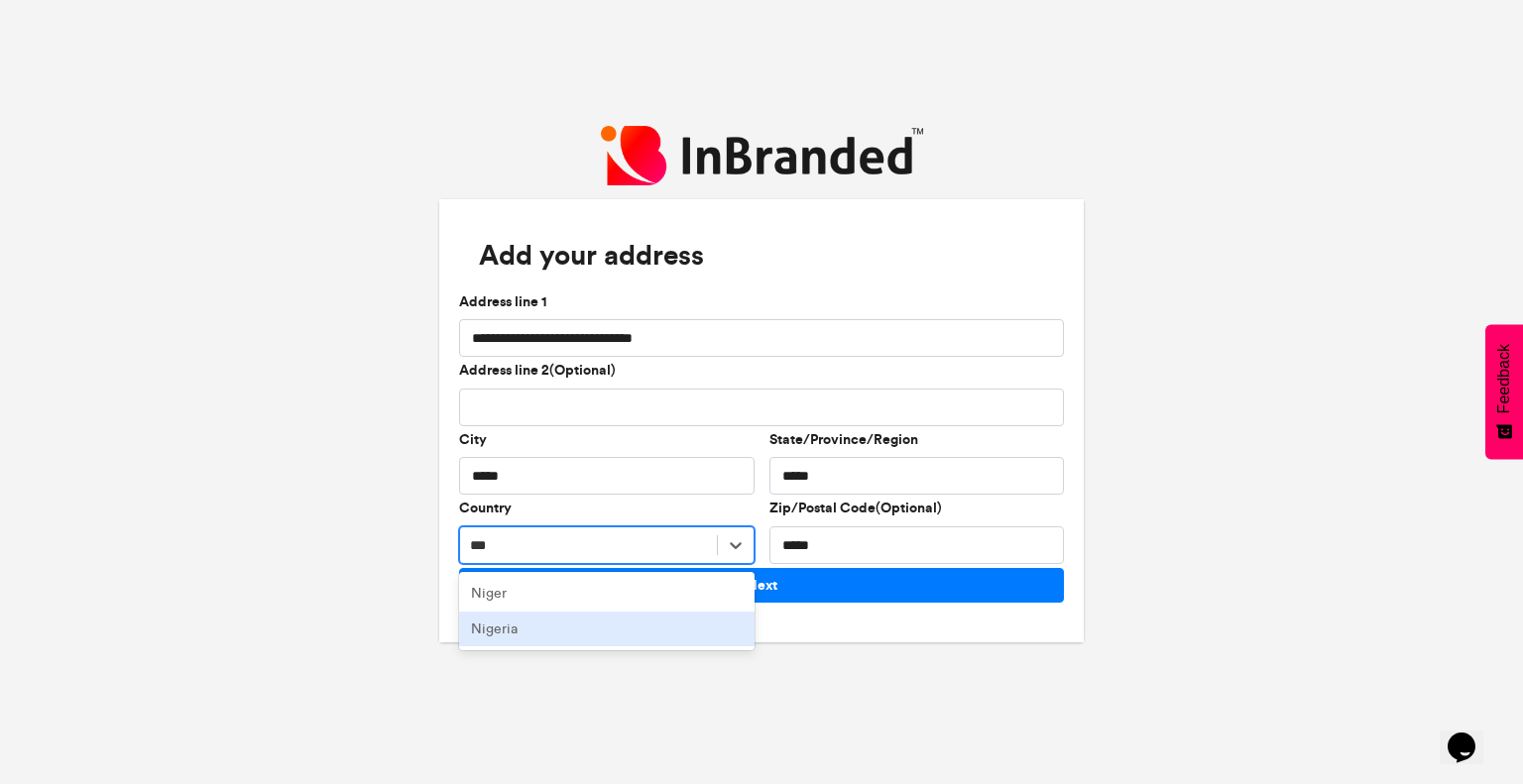 type on "***" 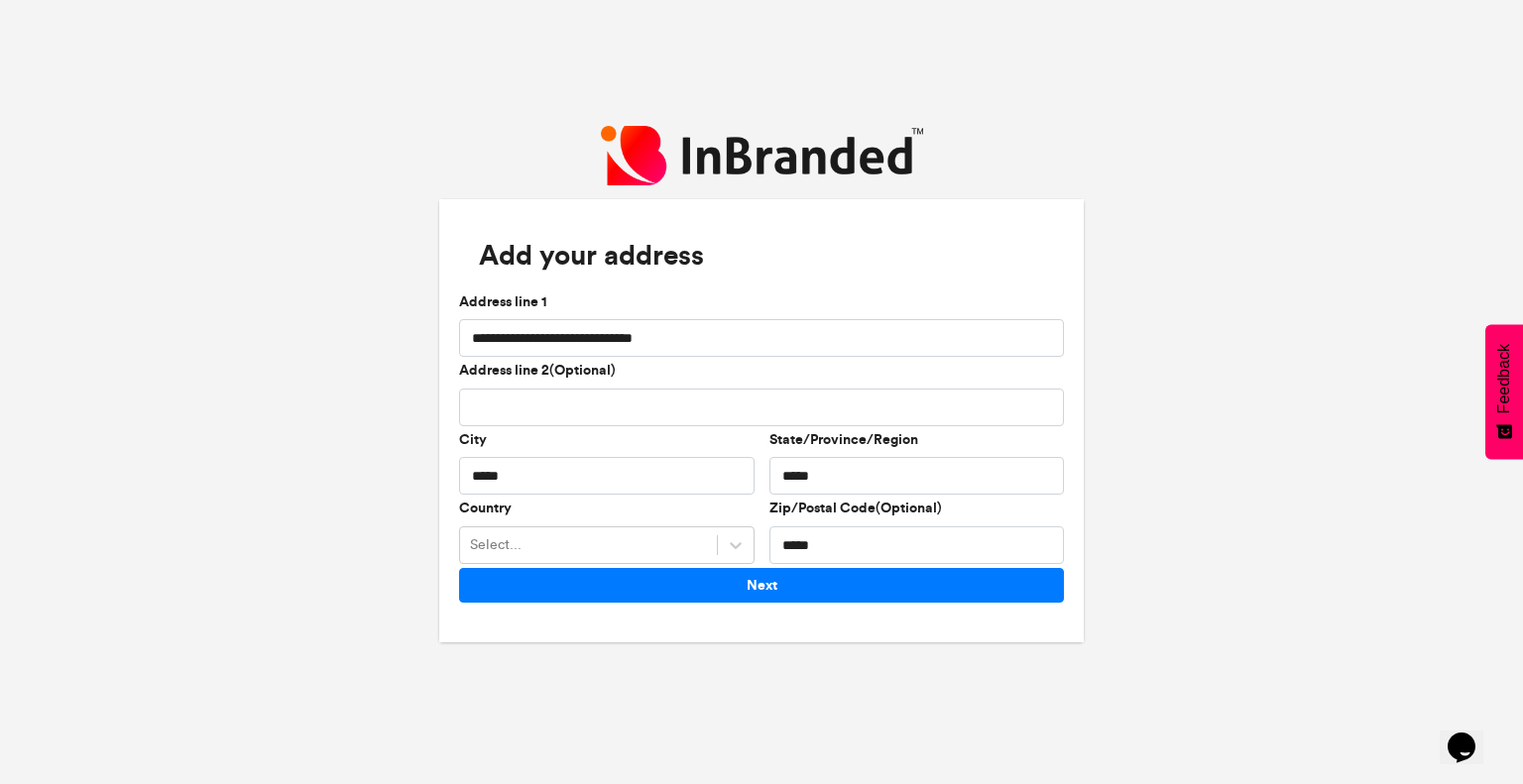 click on "**********" at bounding box center [762, 392] 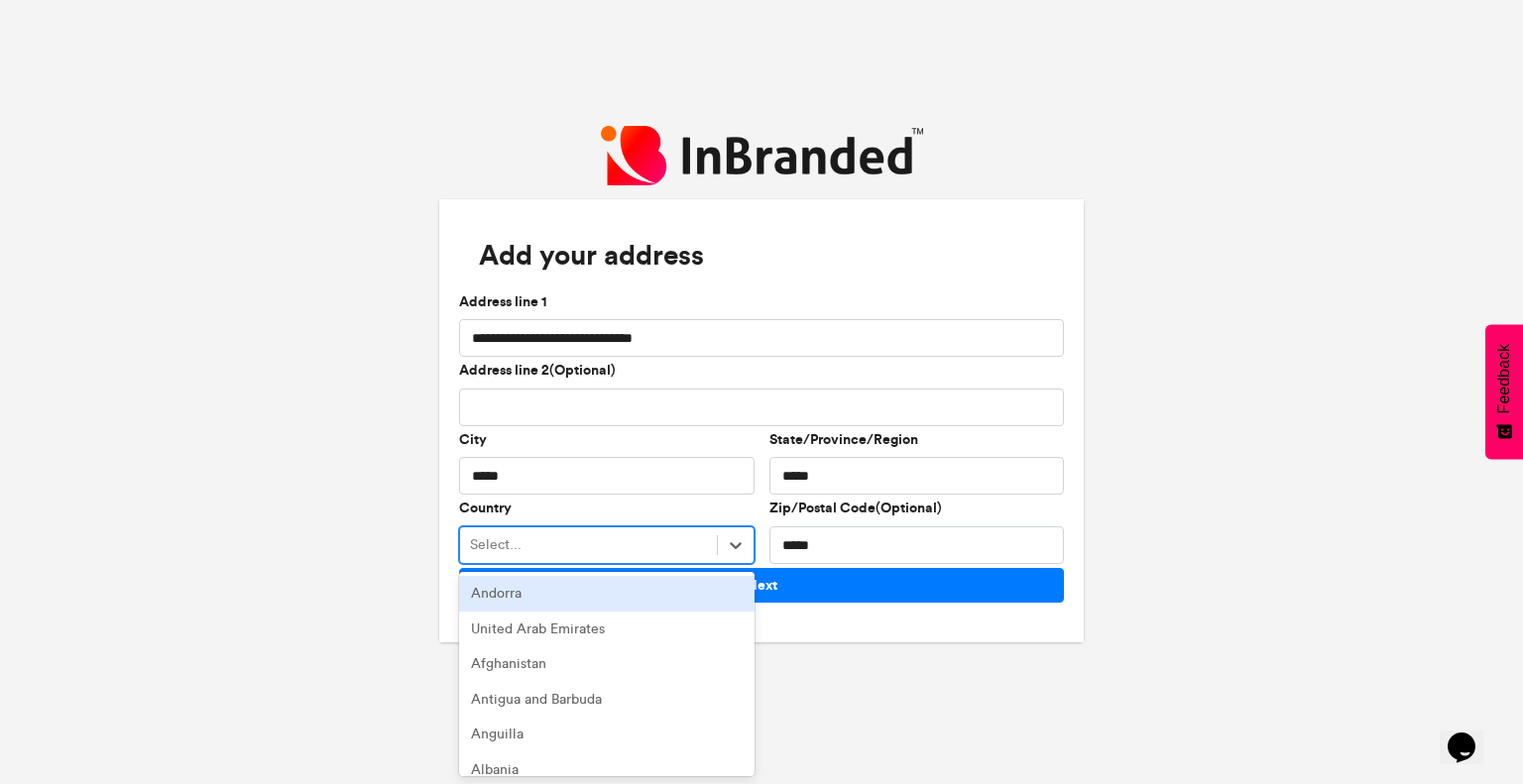 click on "Select..." at bounding box center [588, 545] 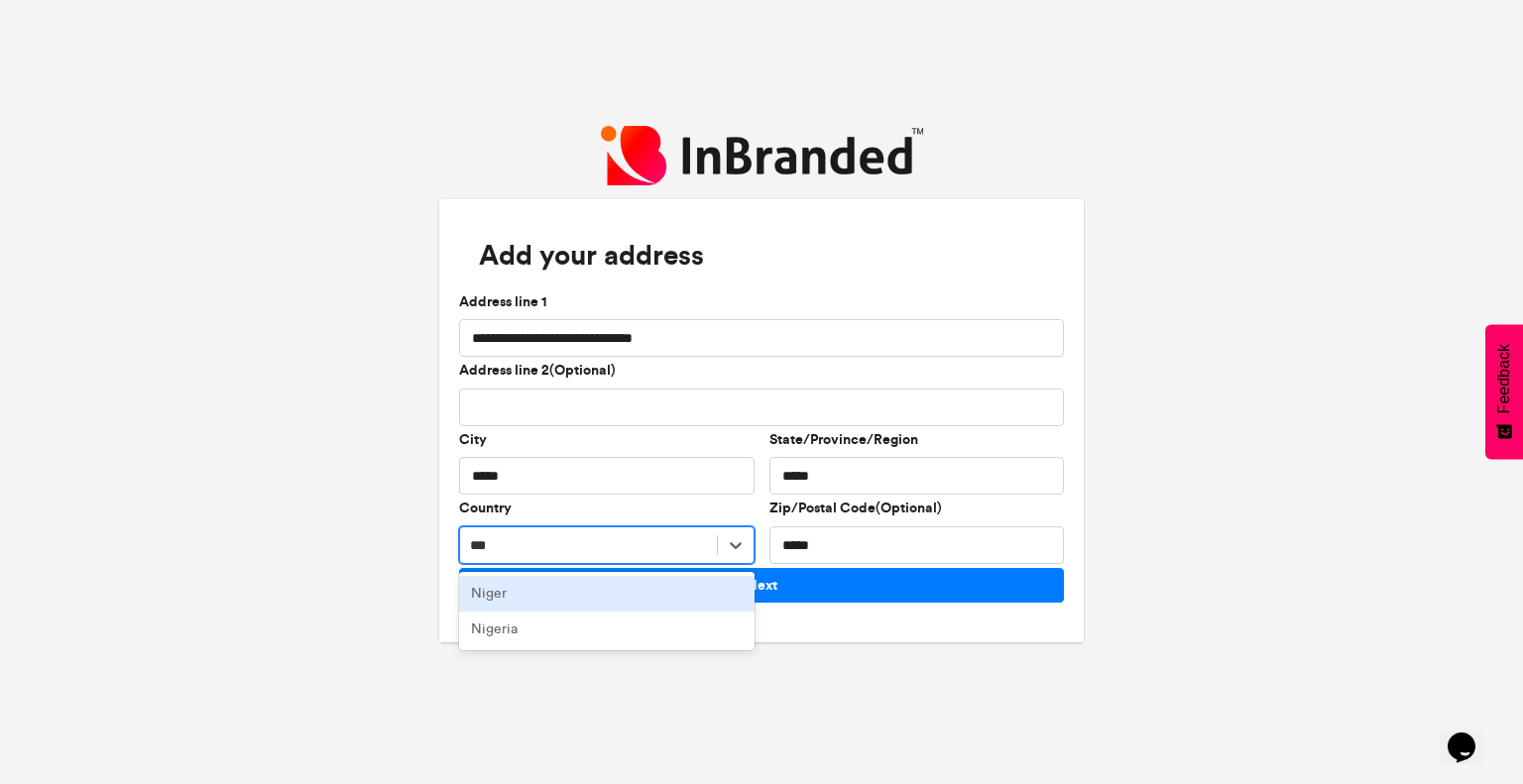 type on "****" 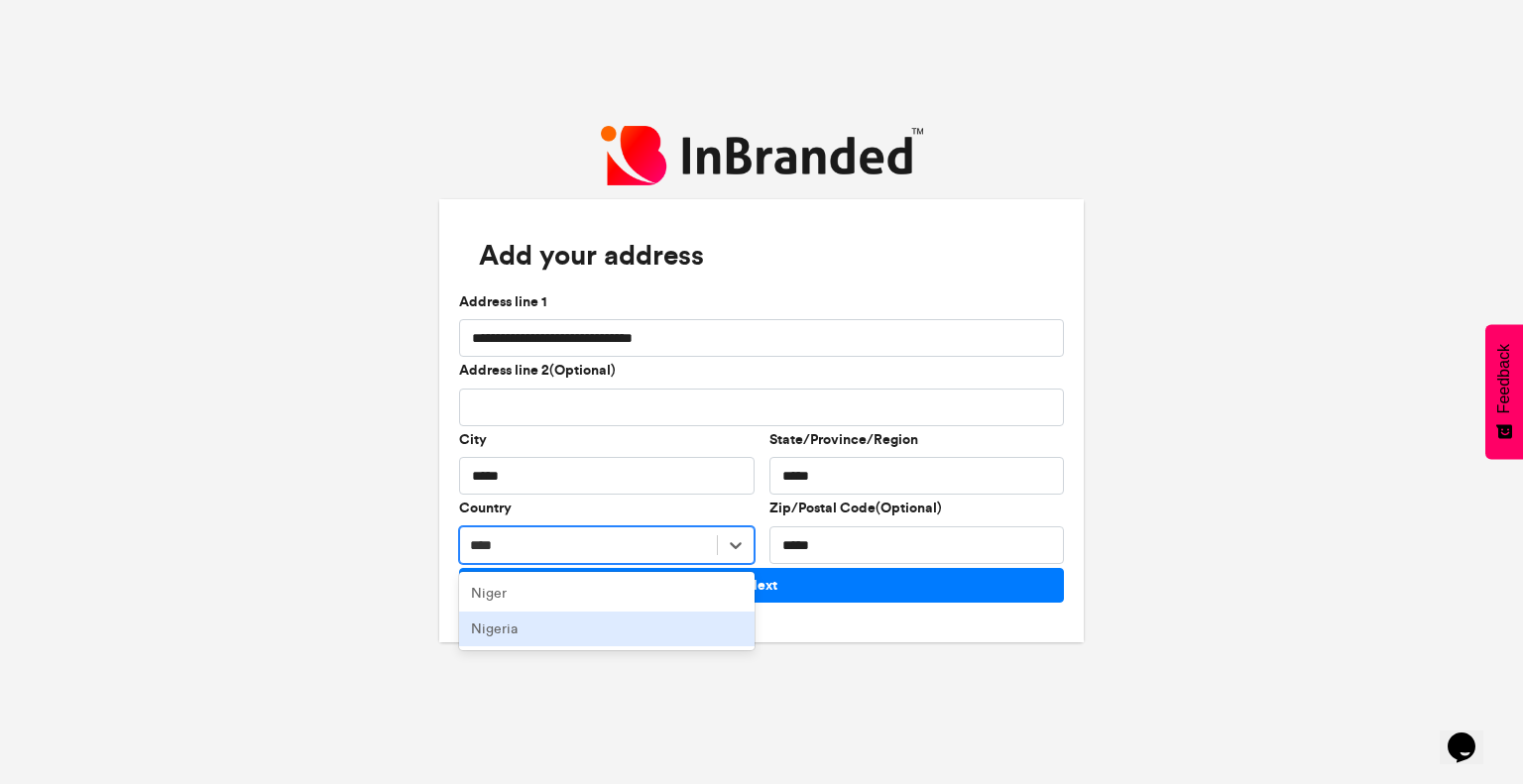 click on "Nigeria" at bounding box center [607, 629] 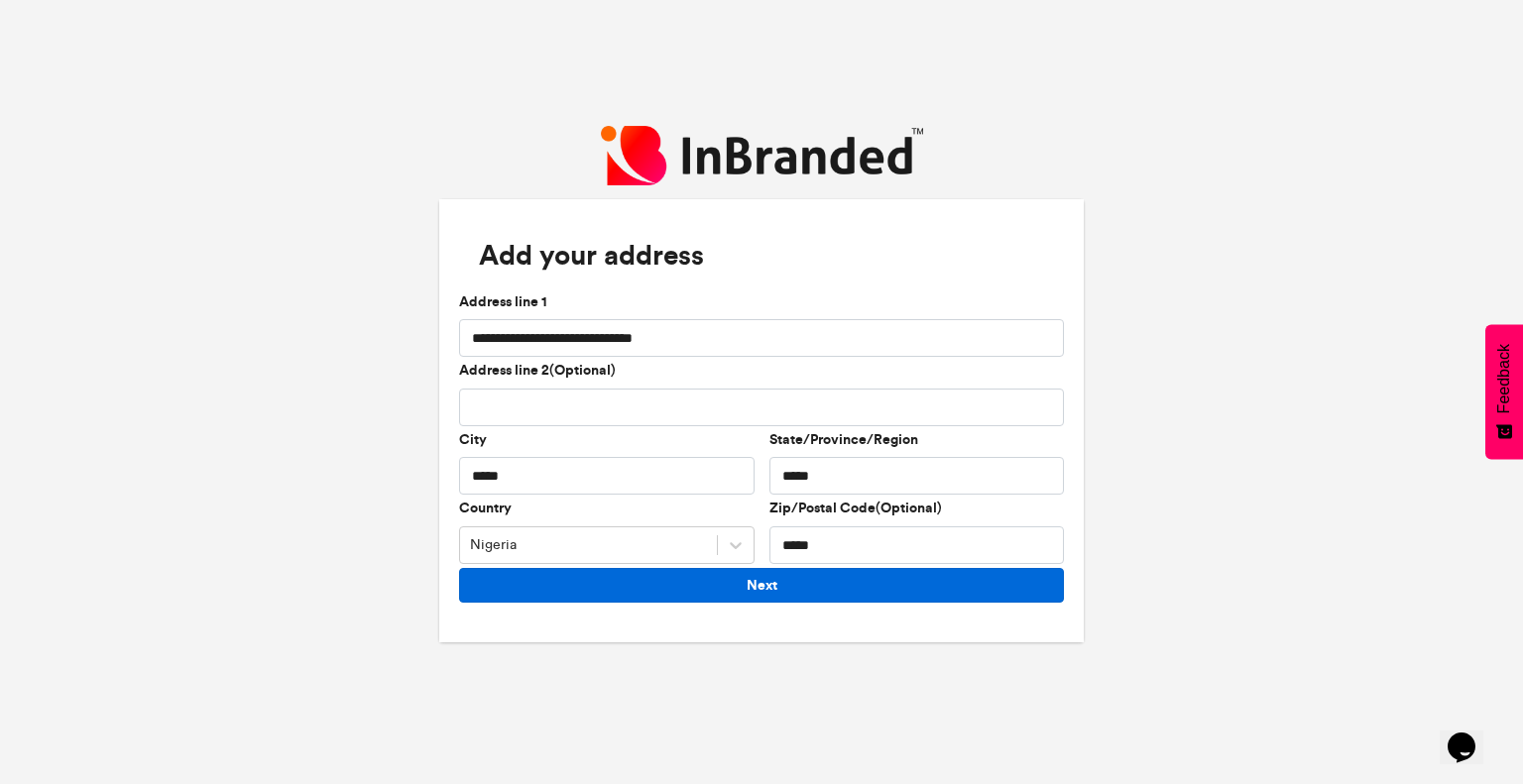 click on "Next" at bounding box center (762, 585) 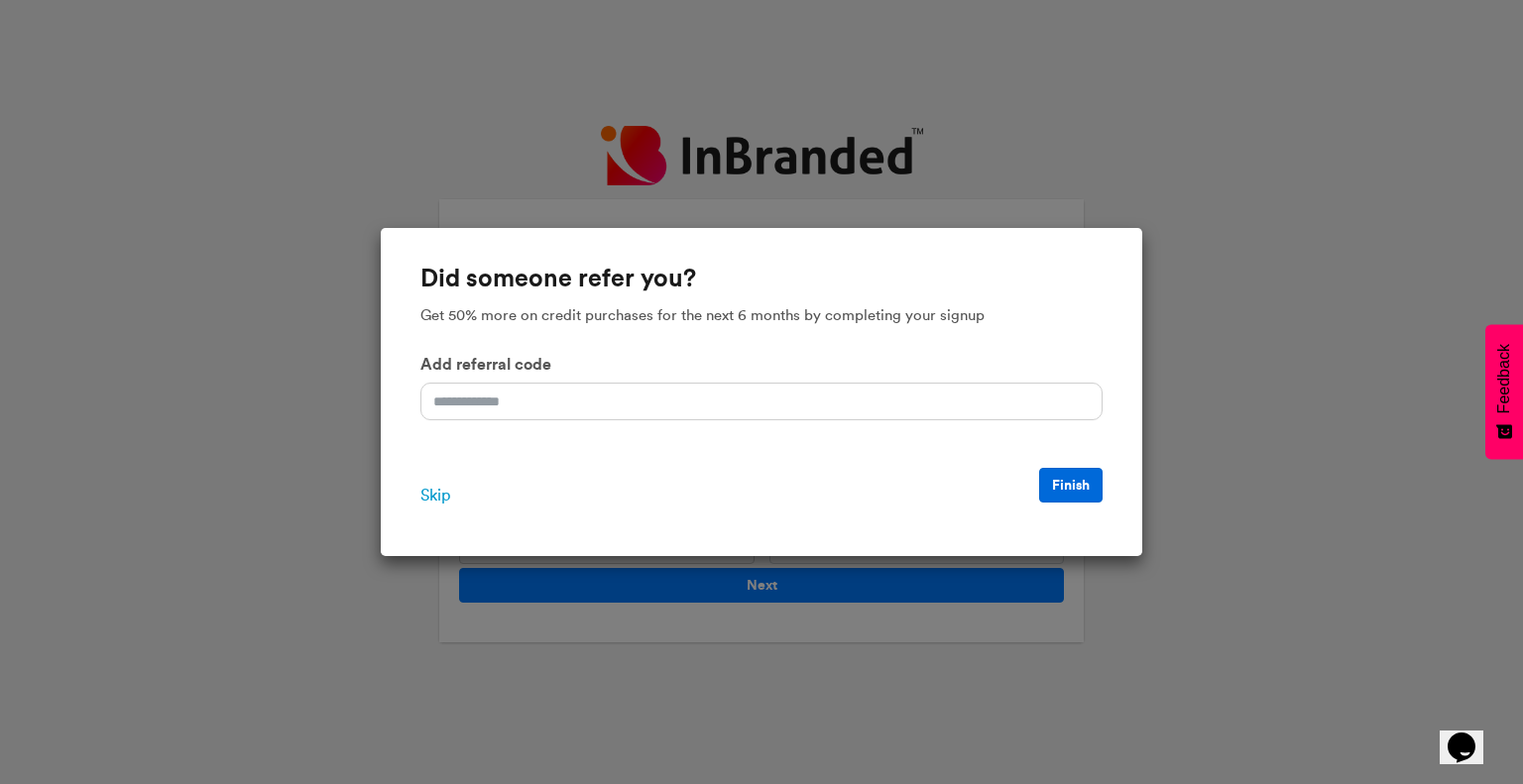 click on "Finish" at bounding box center (1071, 485) 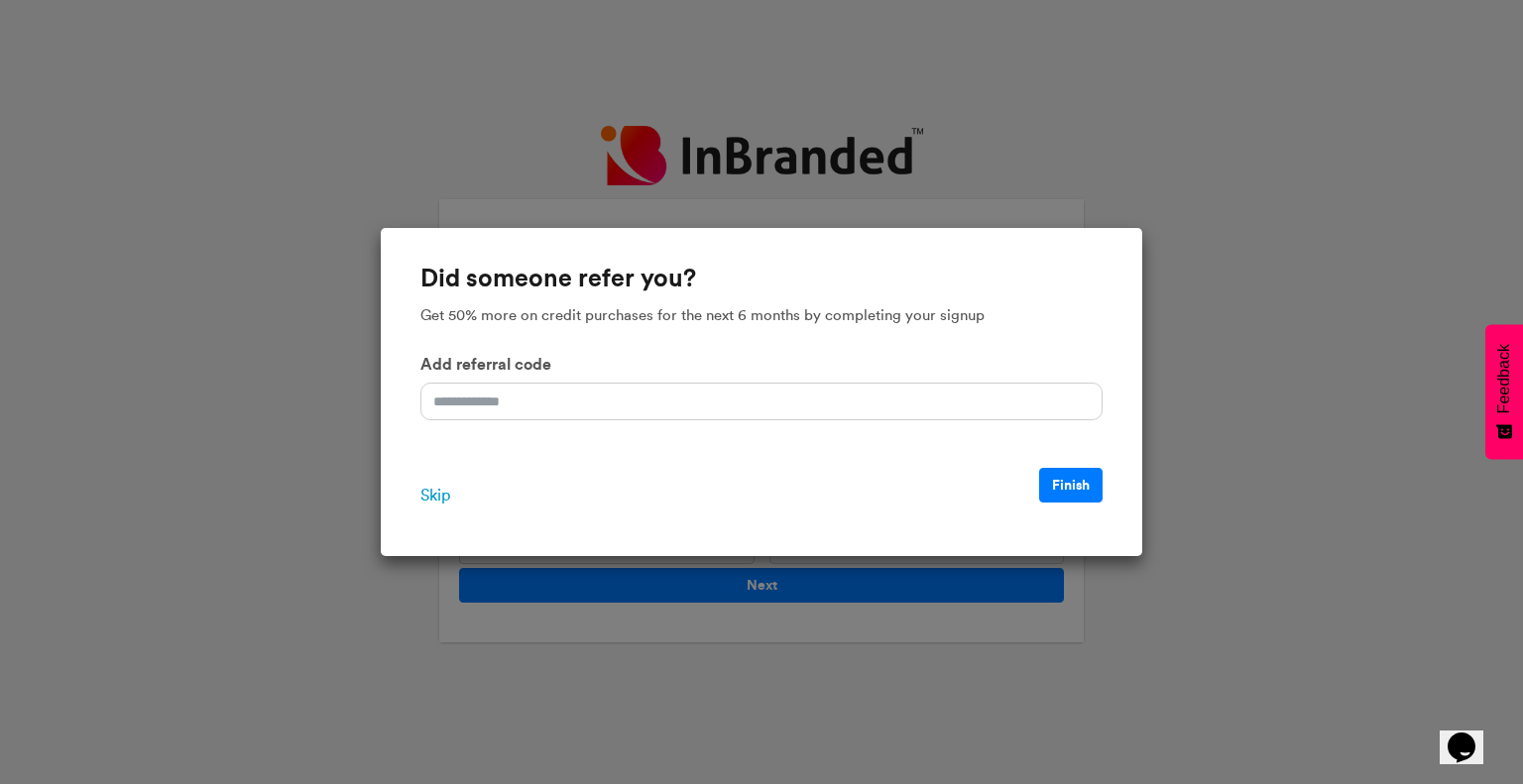 click on "Skip" at bounding box center (435, 496) 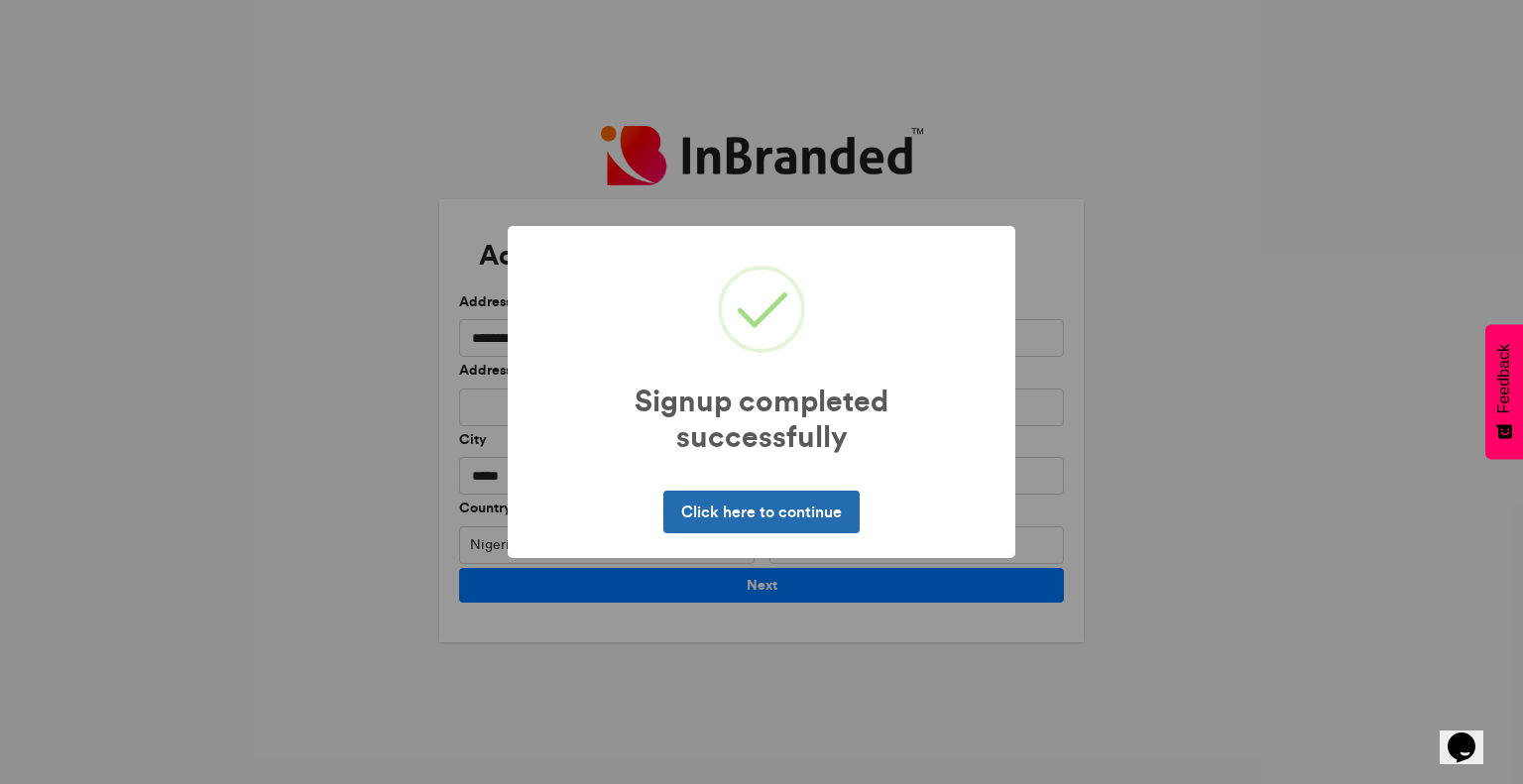 click on "Click here to continue" at bounding box center [761, 511] 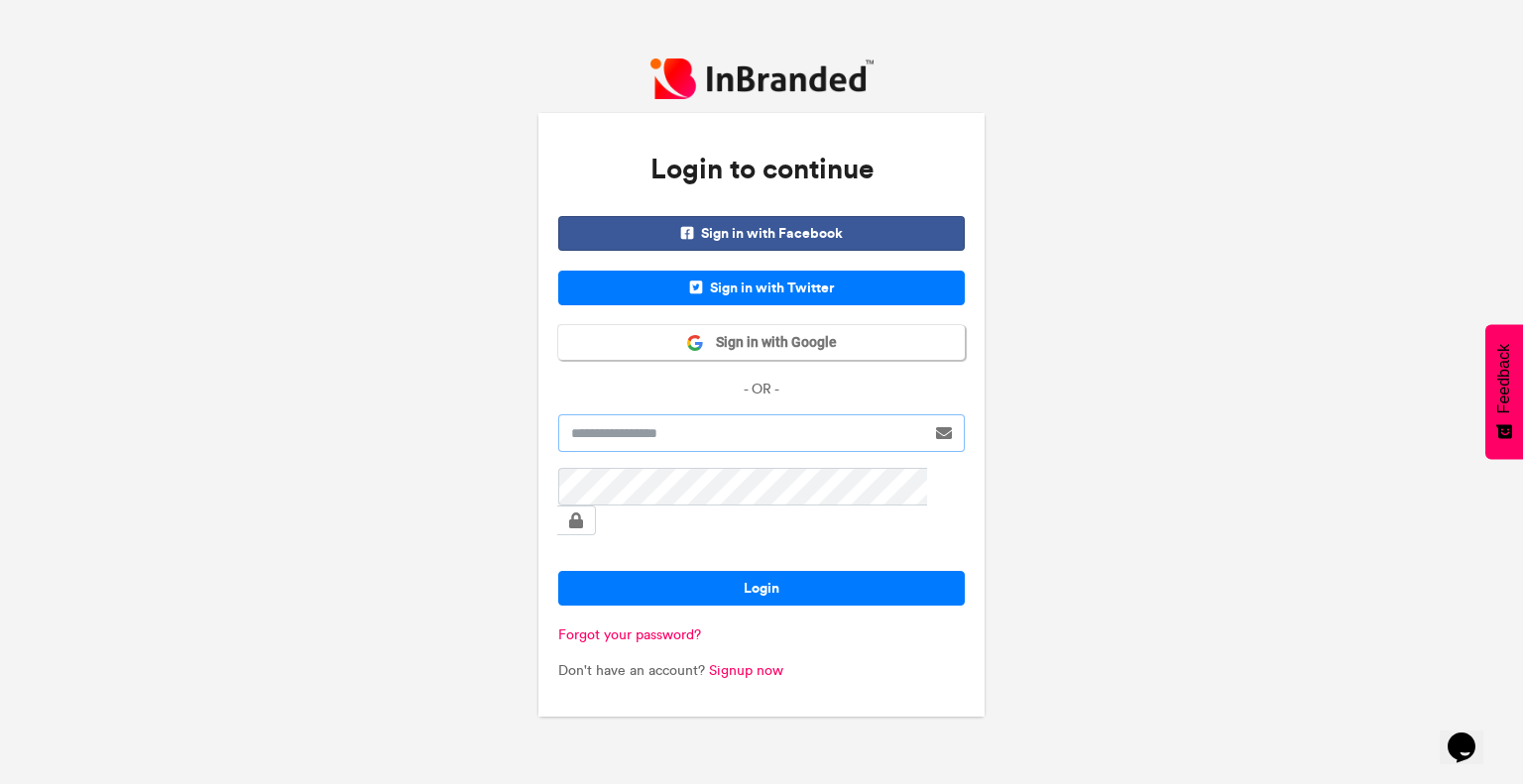 type on "**********" 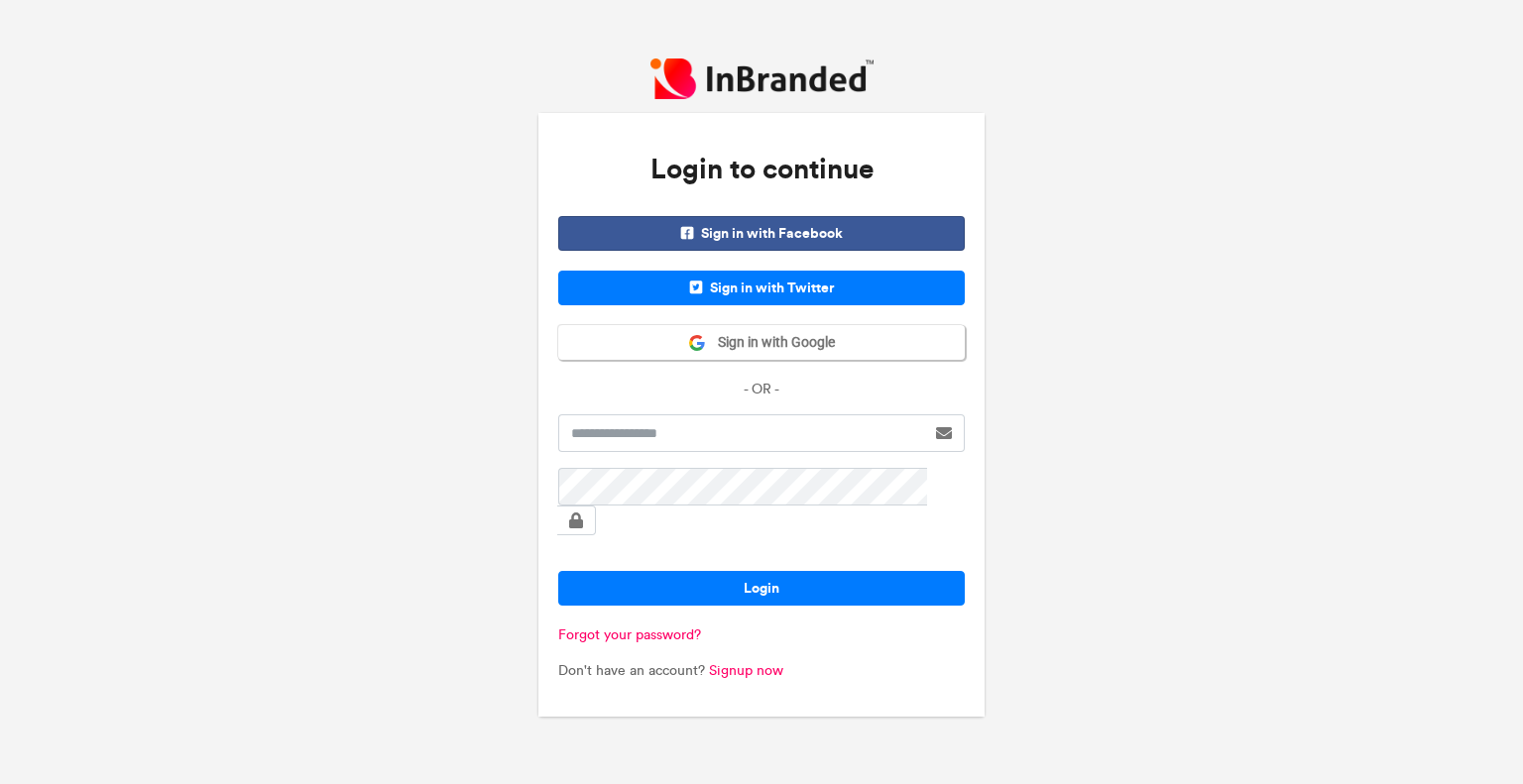 scroll, scrollTop: 0, scrollLeft: 0, axis: both 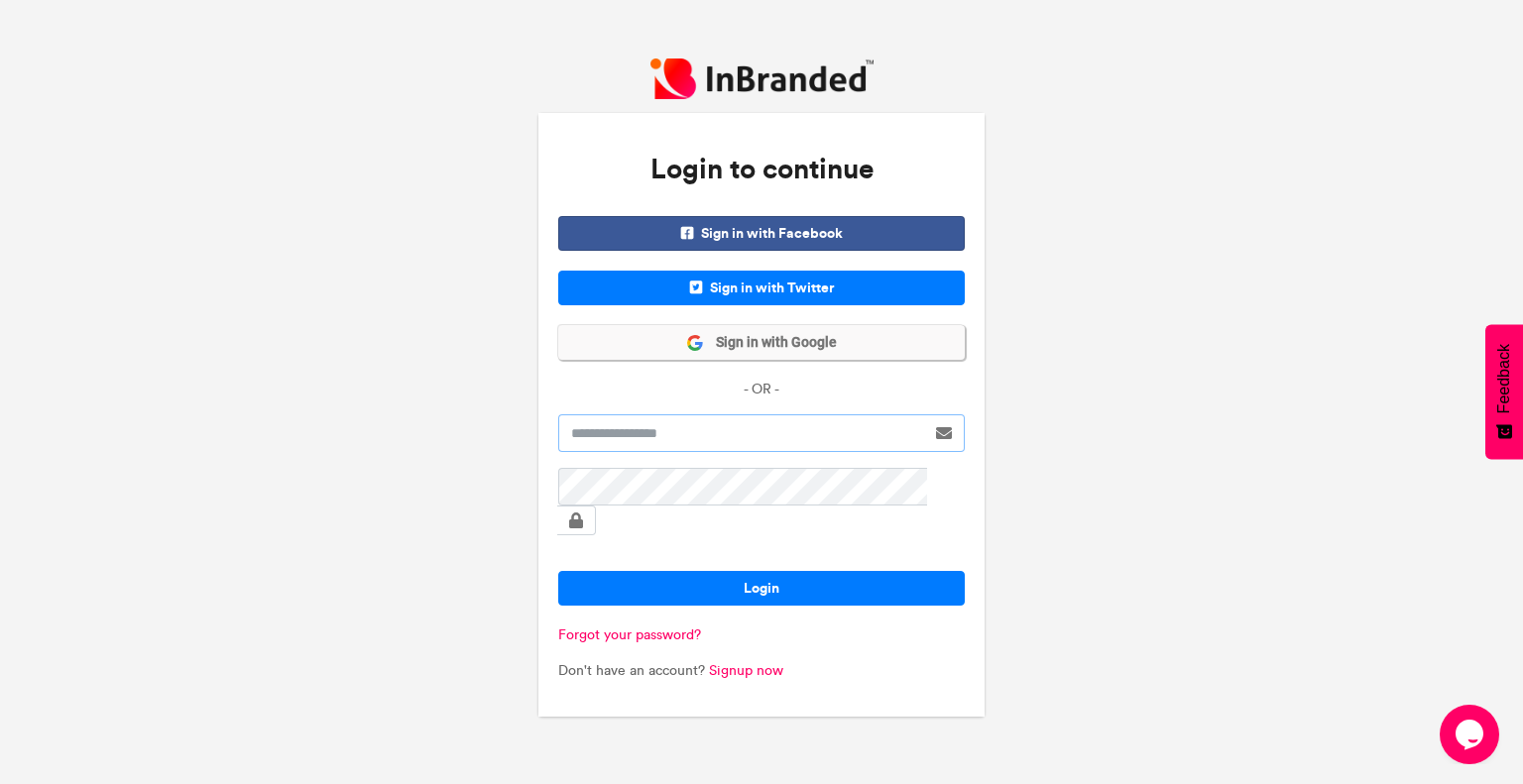 type on "**********" 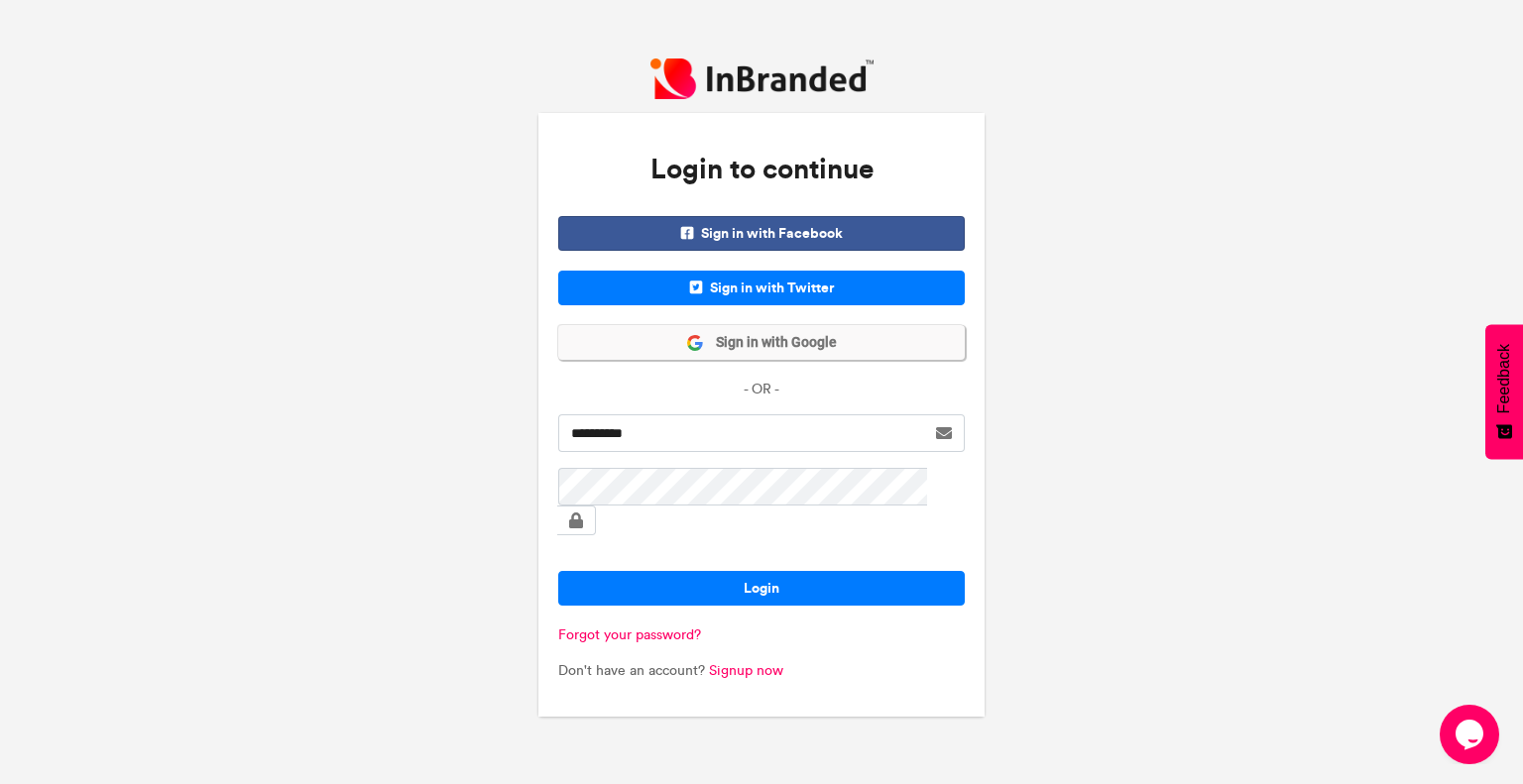 click on "Sign in with Google" at bounding box center [762, 342] 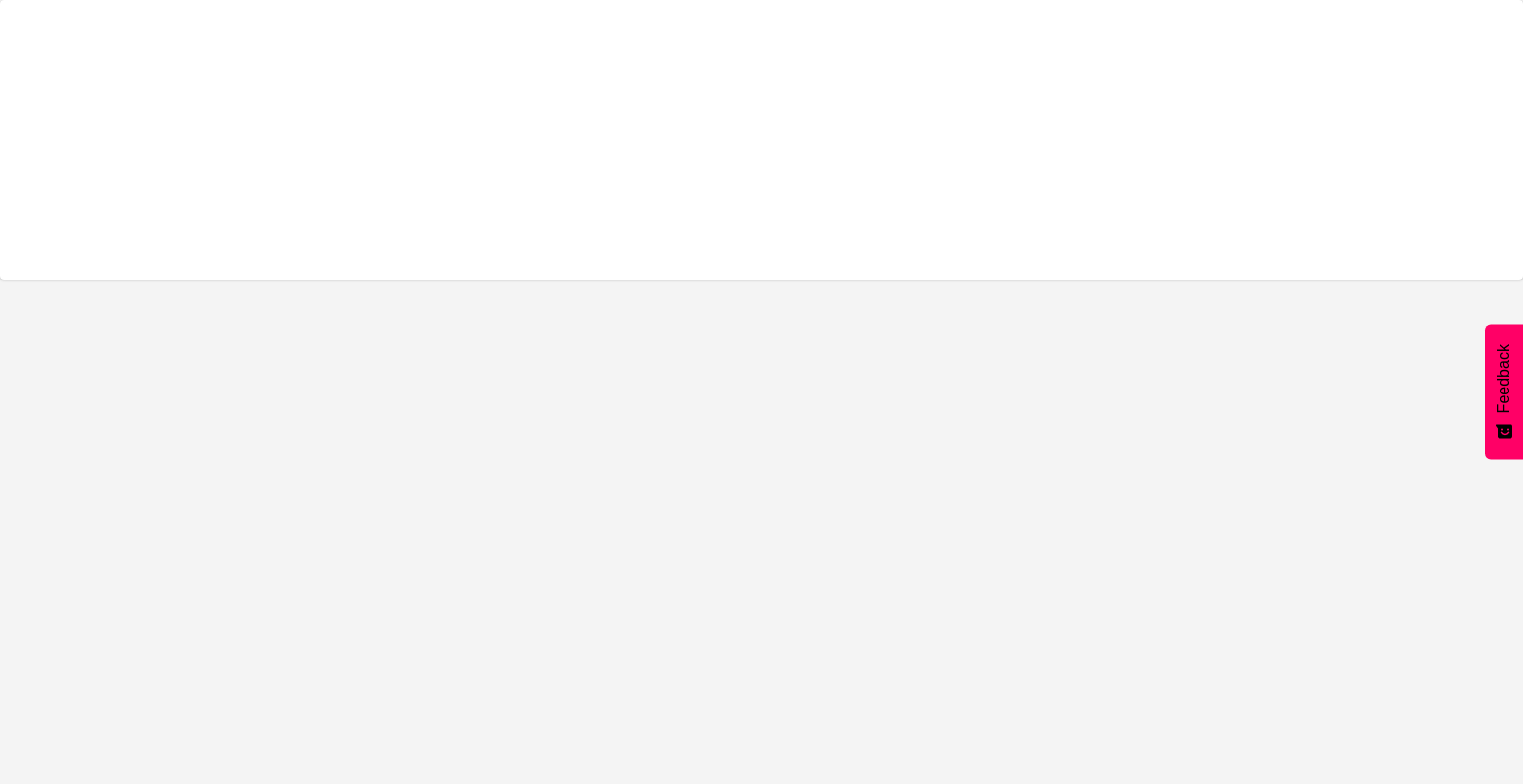 scroll, scrollTop: 0, scrollLeft: 0, axis: both 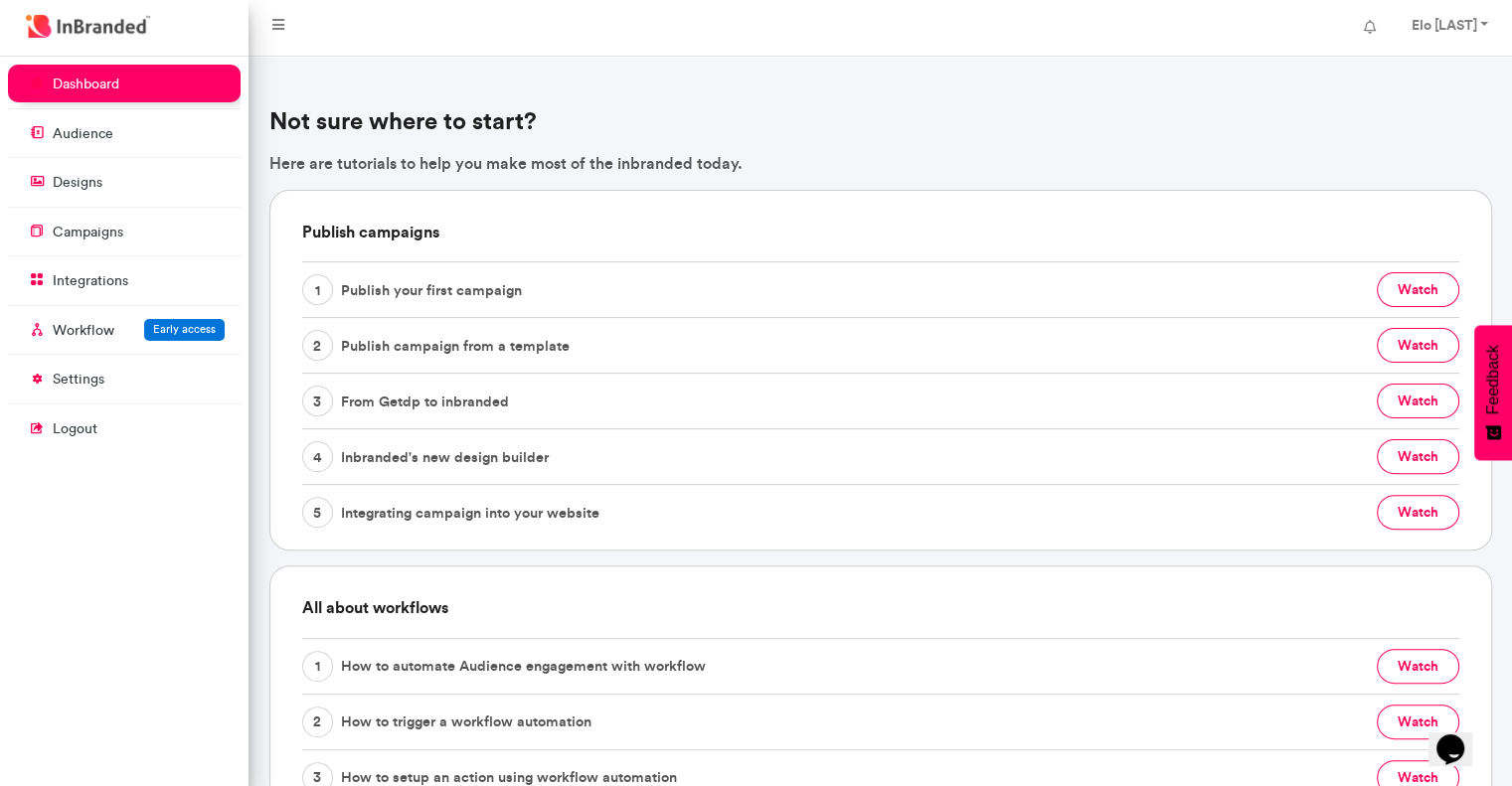 click on "3 From Getdp to inbranded watch" at bounding box center [881, 400] 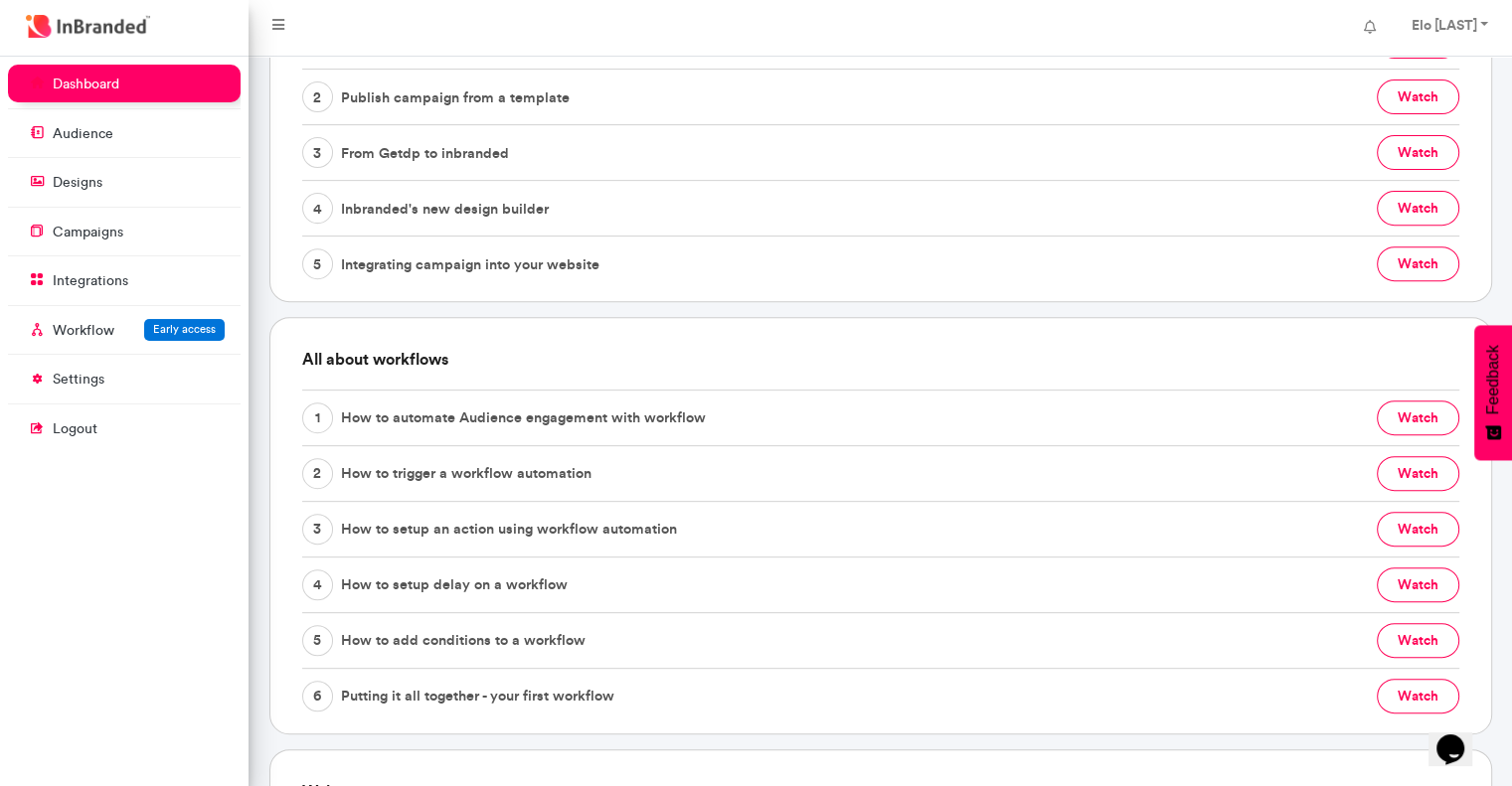 scroll, scrollTop: 696, scrollLeft: 0, axis: vertical 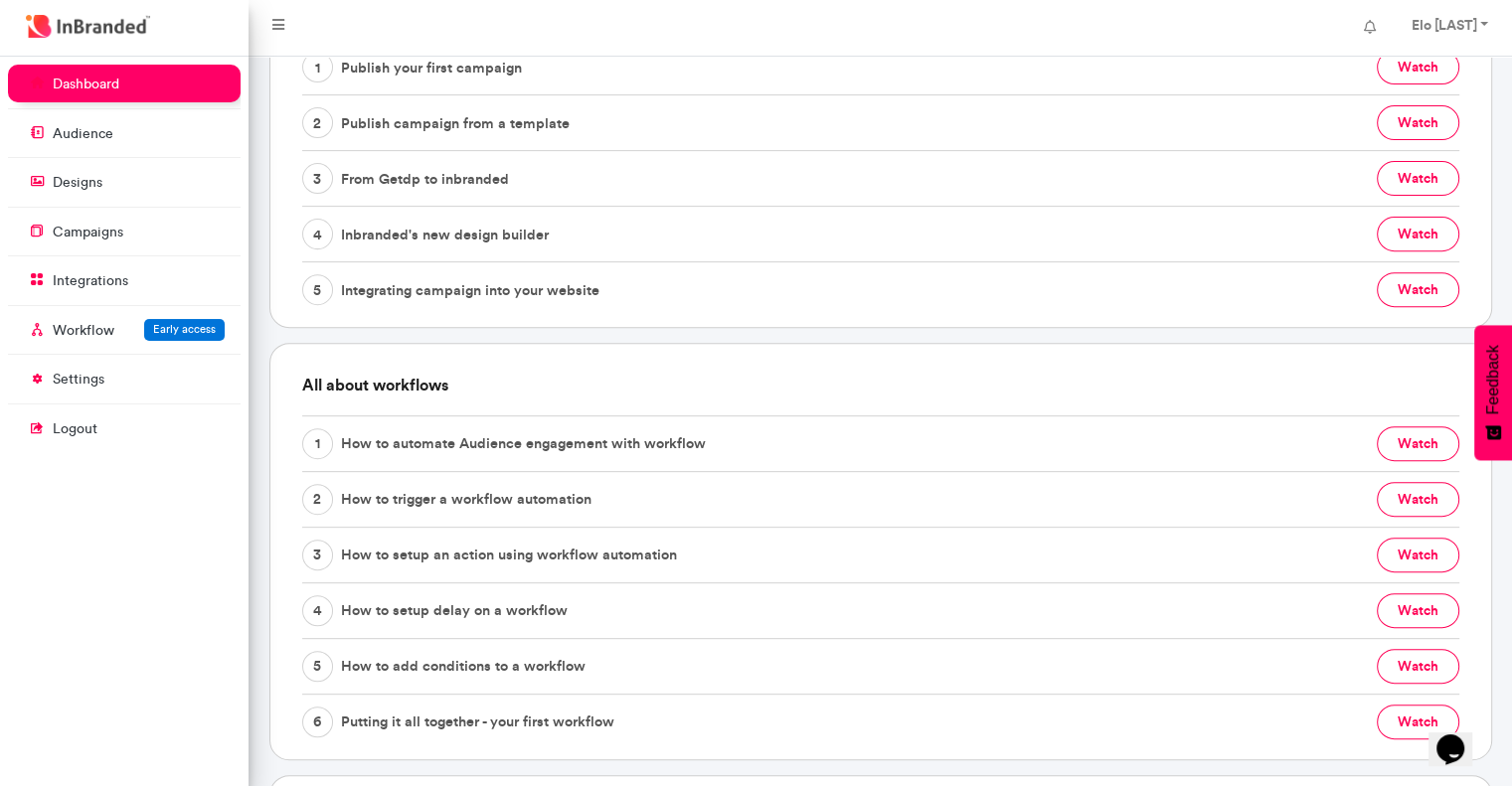 click on "dashboard audience designs campaigns integrations Workflow Early access settings logout" at bounding box center (124, 421) 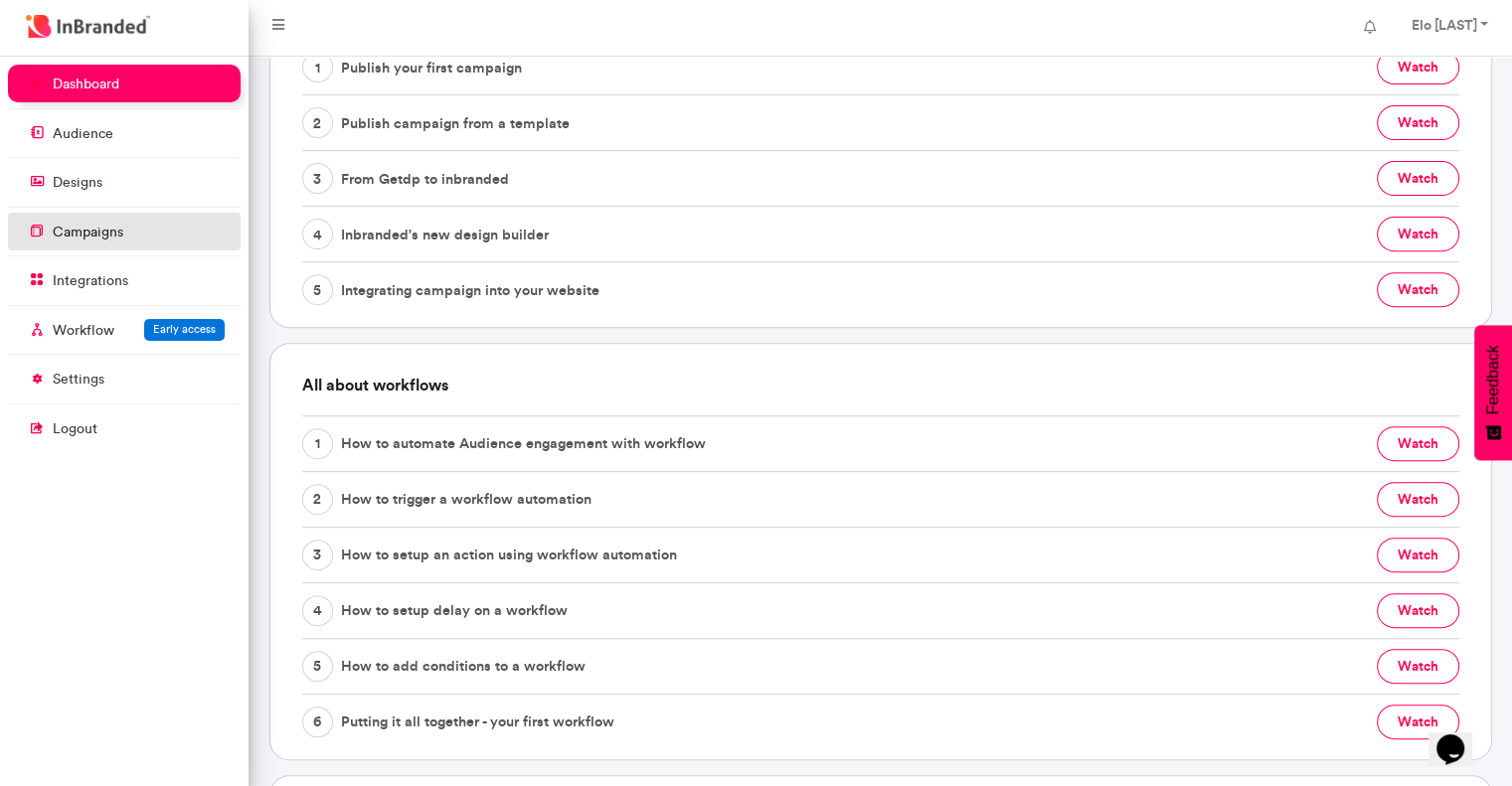 click on "campaigns" at bounding box center (124, 232) 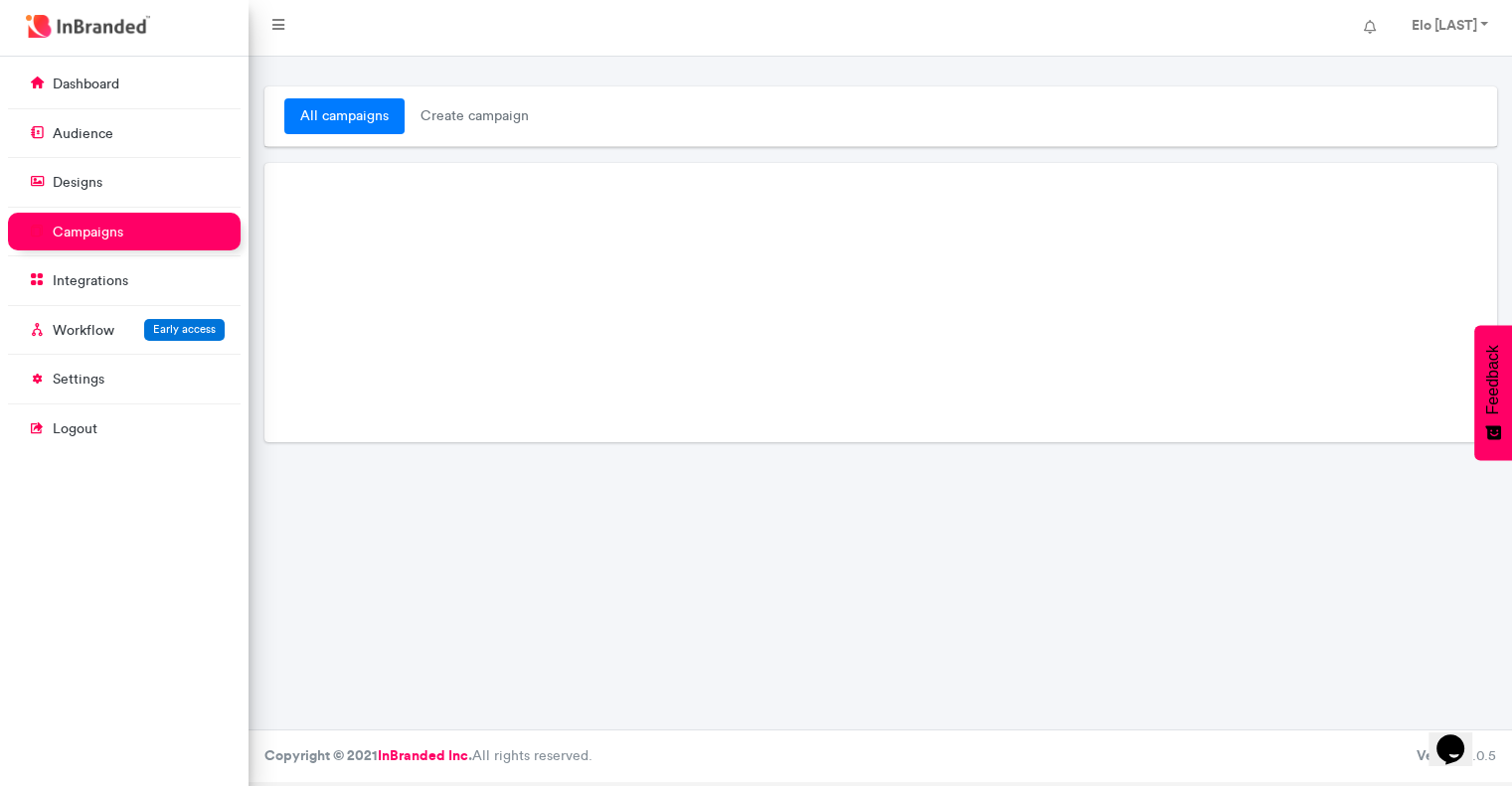 scroll, scrollTop: 0, scrollLeft: 0, axis: both 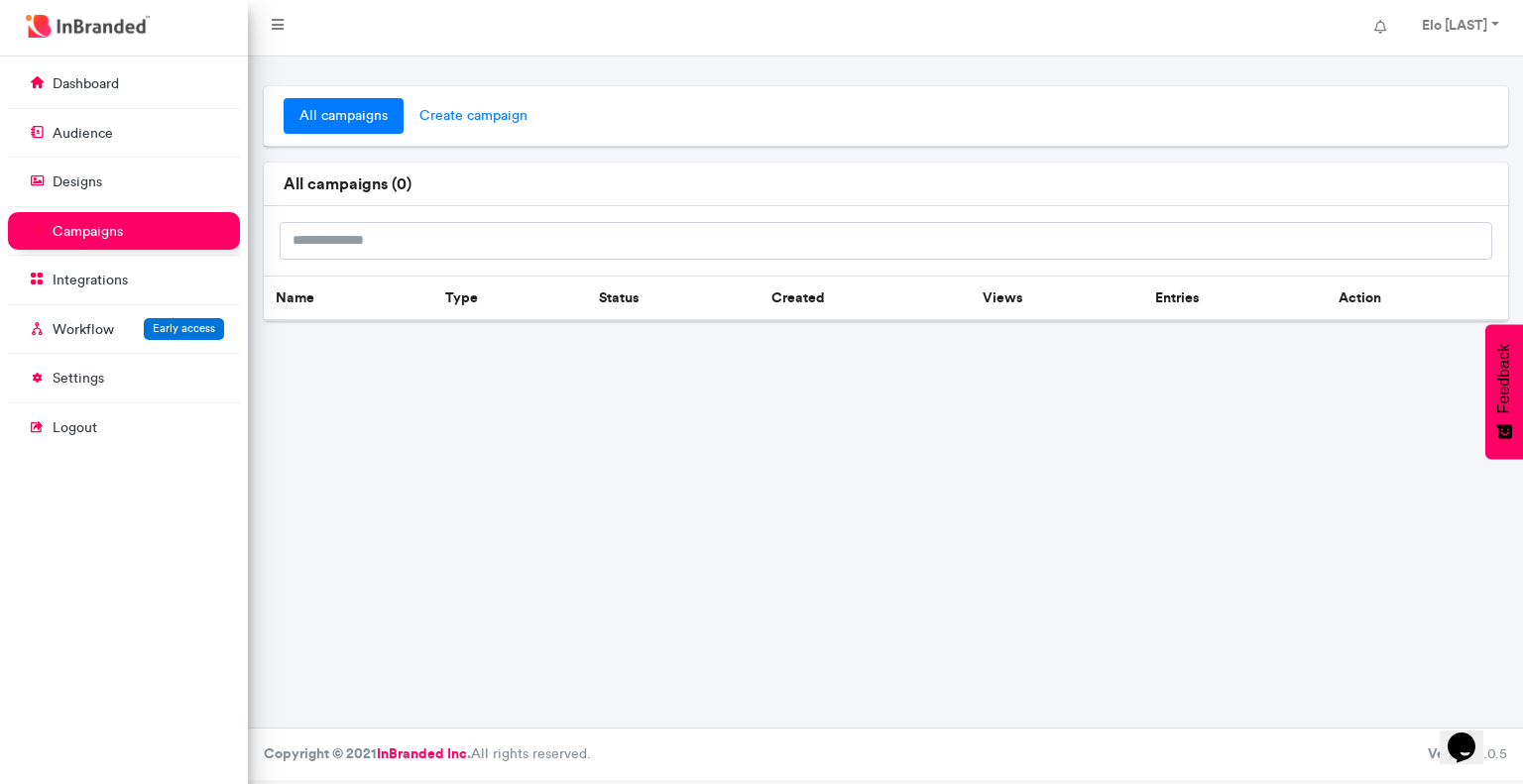 click on "create campaign" at bounding box center [473, 116] 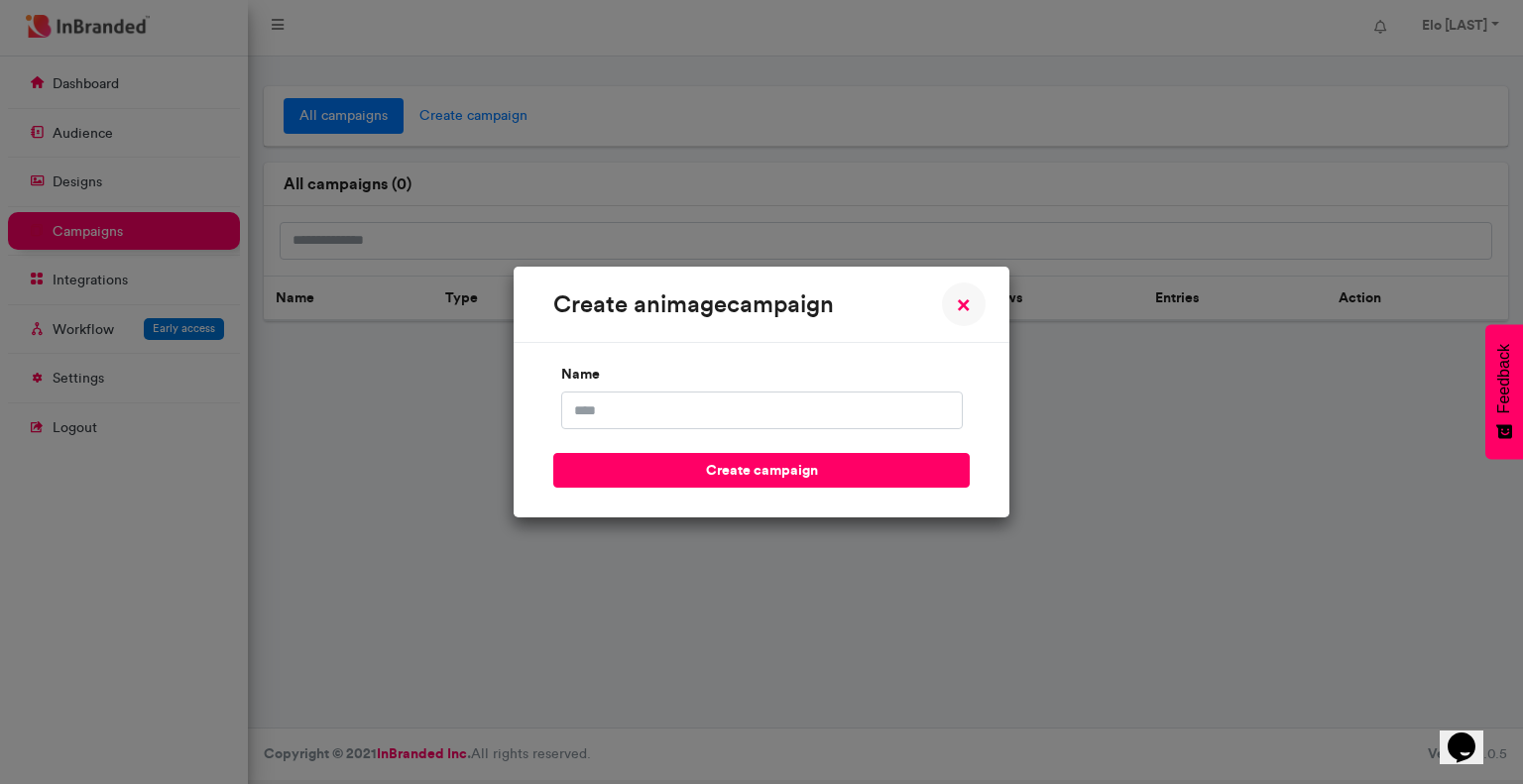 click on "create an  image  campaign × Close   name create campaign" at bounding box center [762, 392] 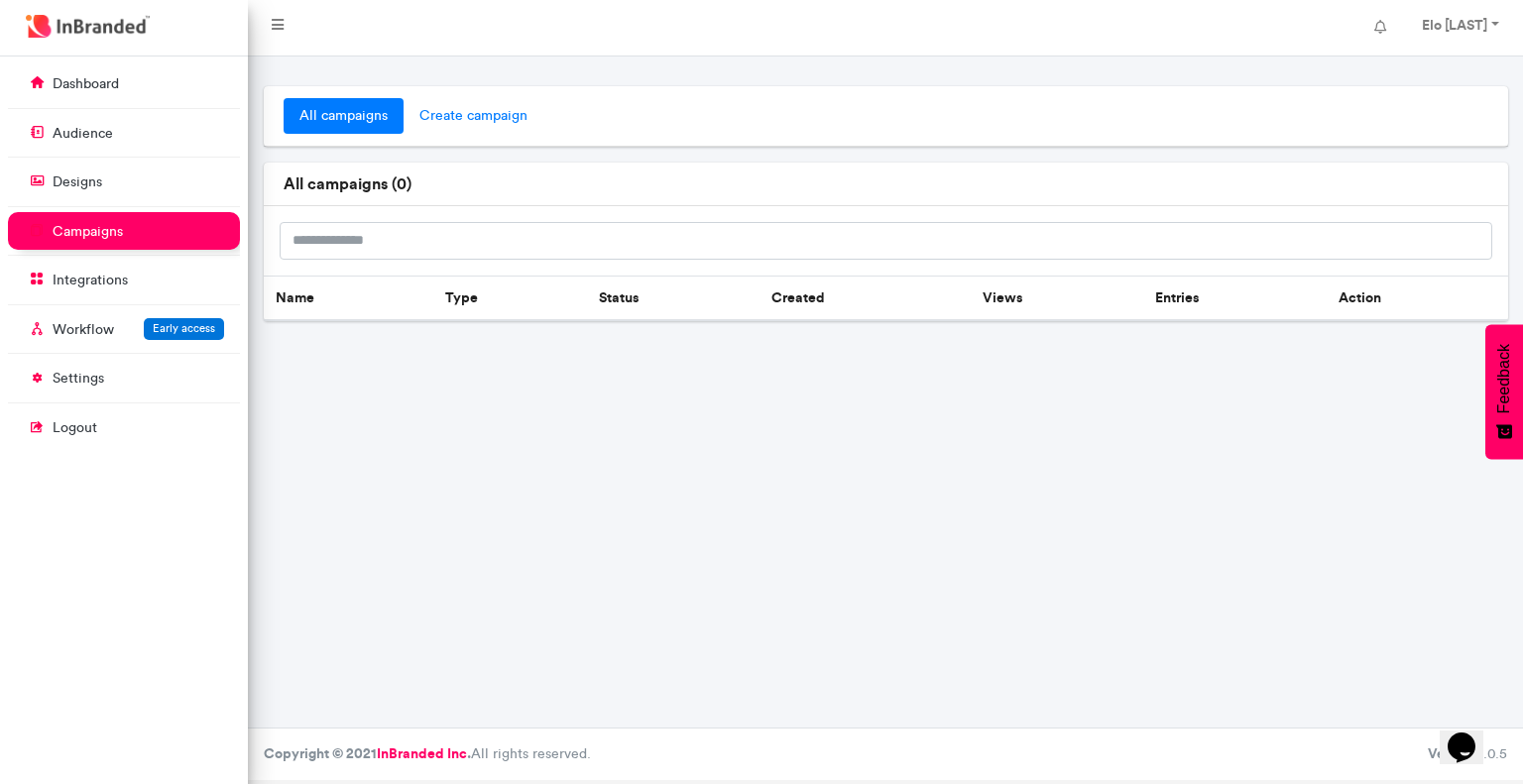 click on "create campaign" at bounding box center (473, 116) 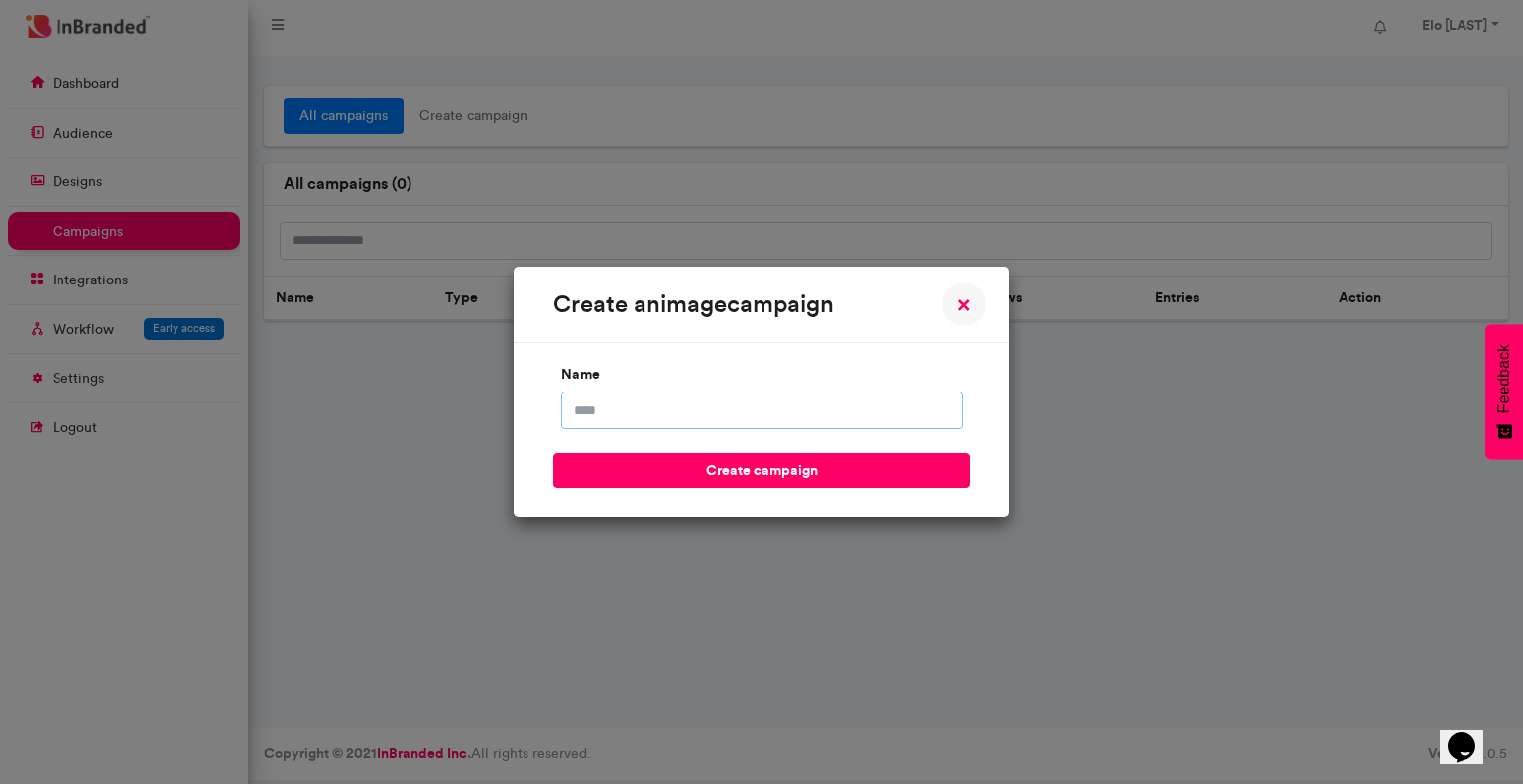 click on "name" at bounding box center (762, 410) 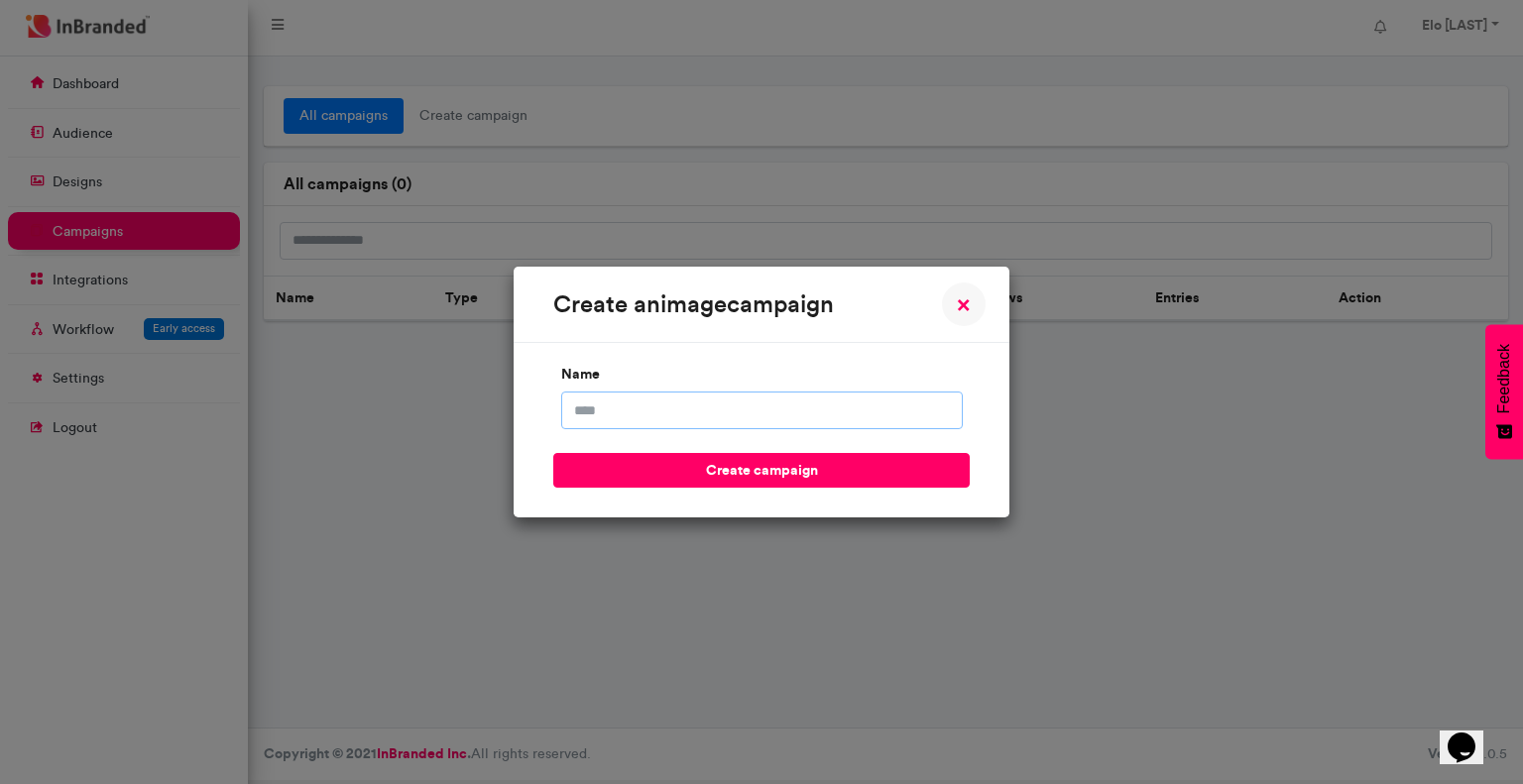 type on "***" 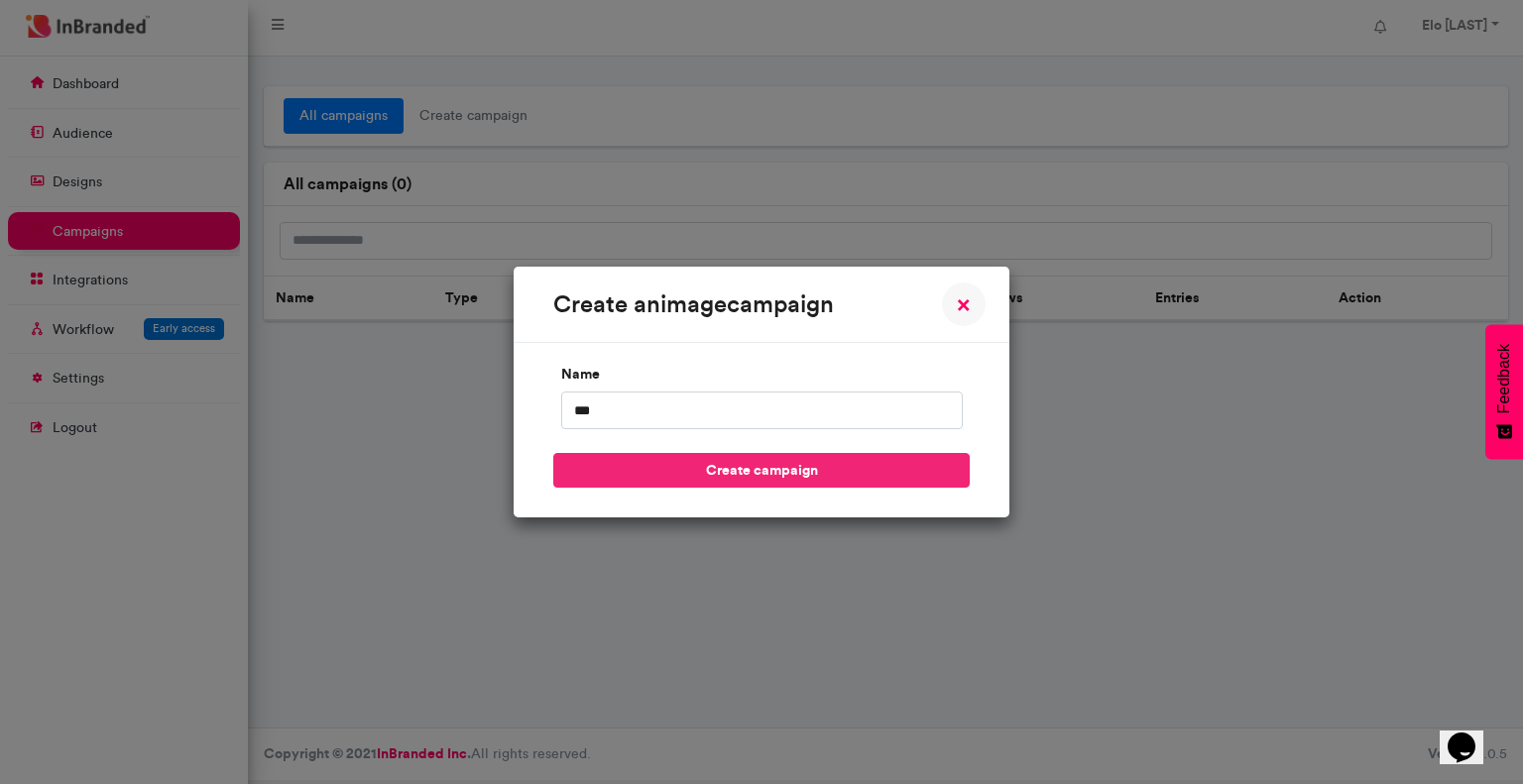 click on "create campaign" at bounding box center [762, 470] 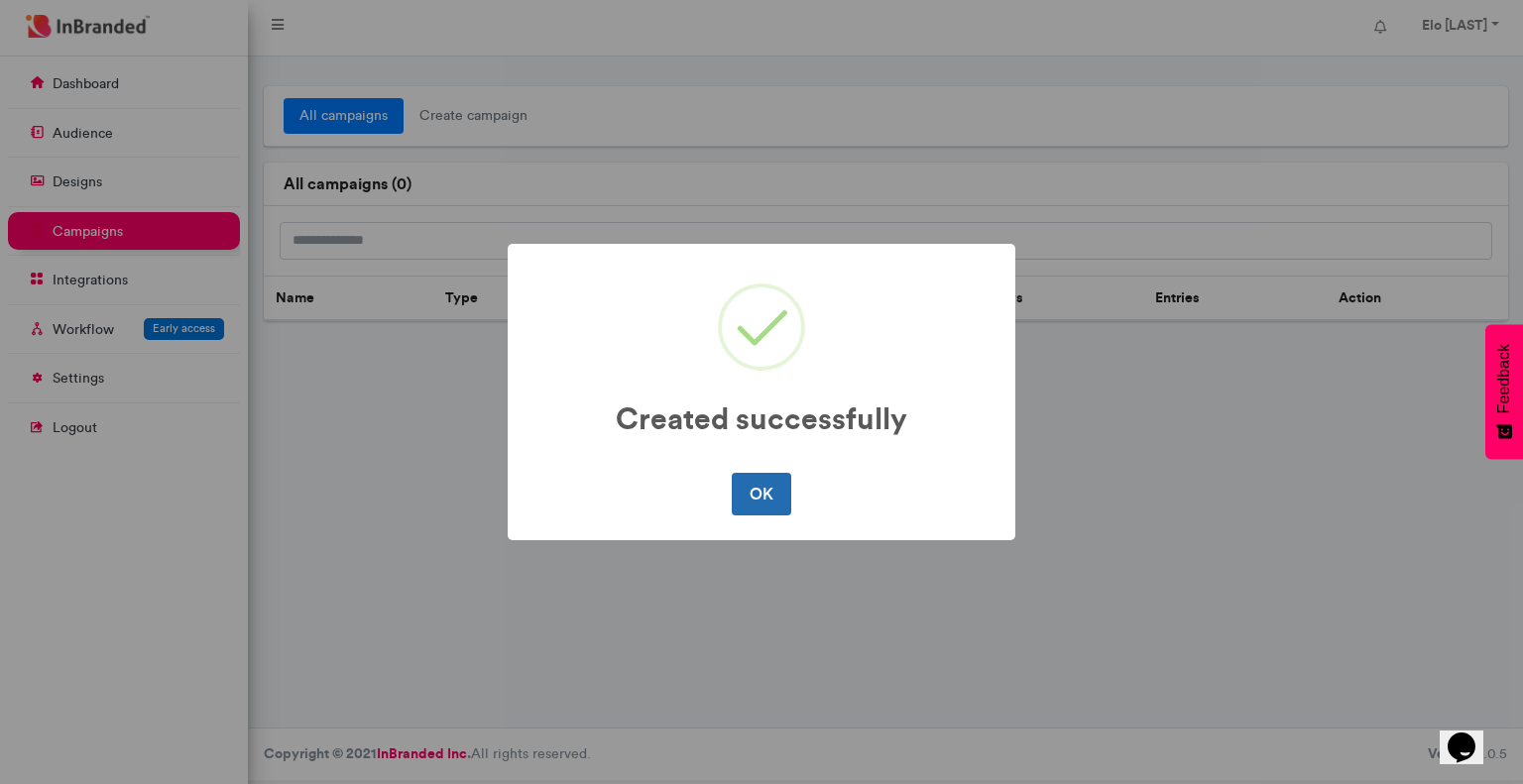 click on "OK" at bounding box center (761, 494) 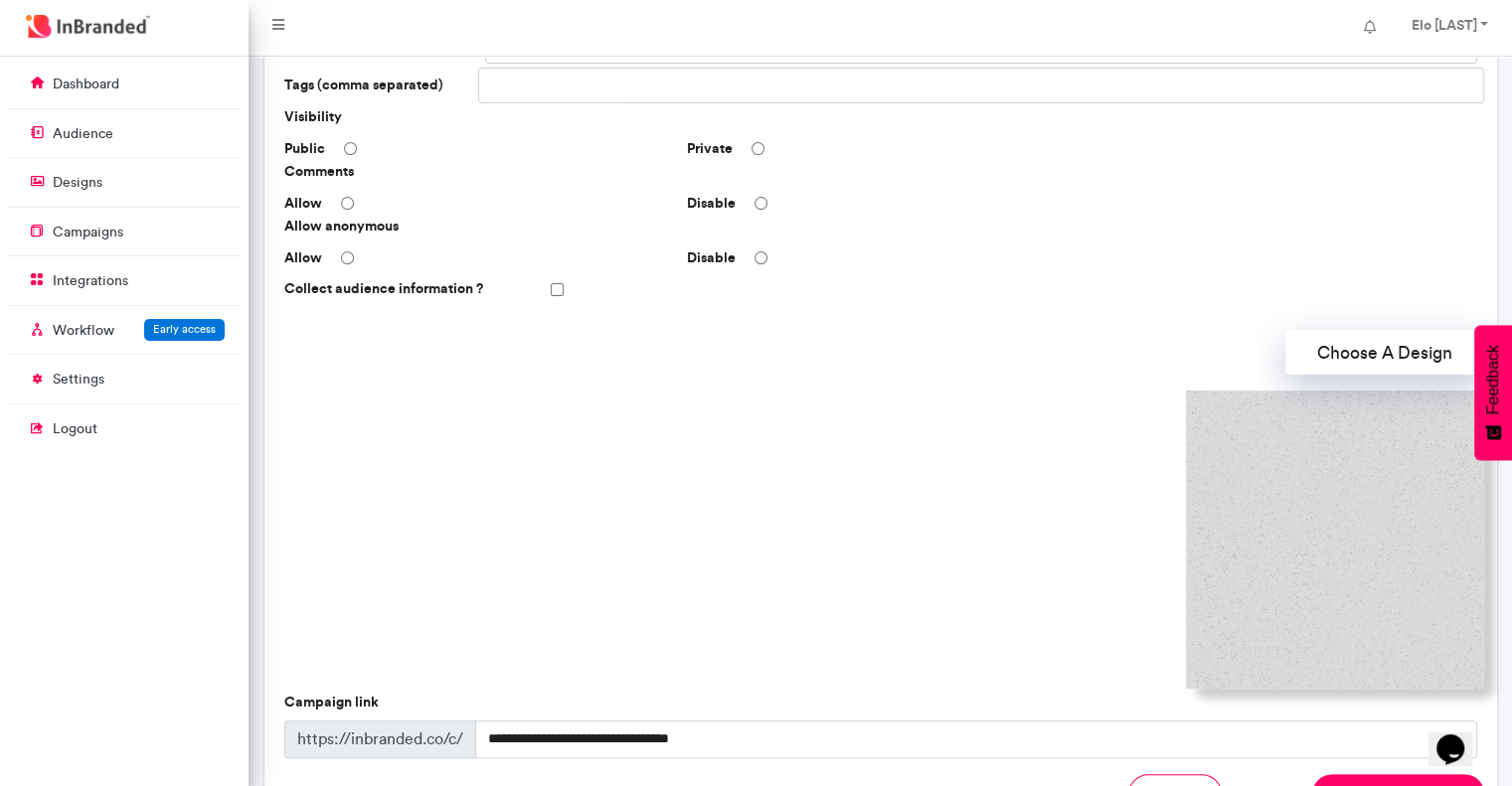 scroll, scrollTop: 0, scrollLeft: 0, axis: both 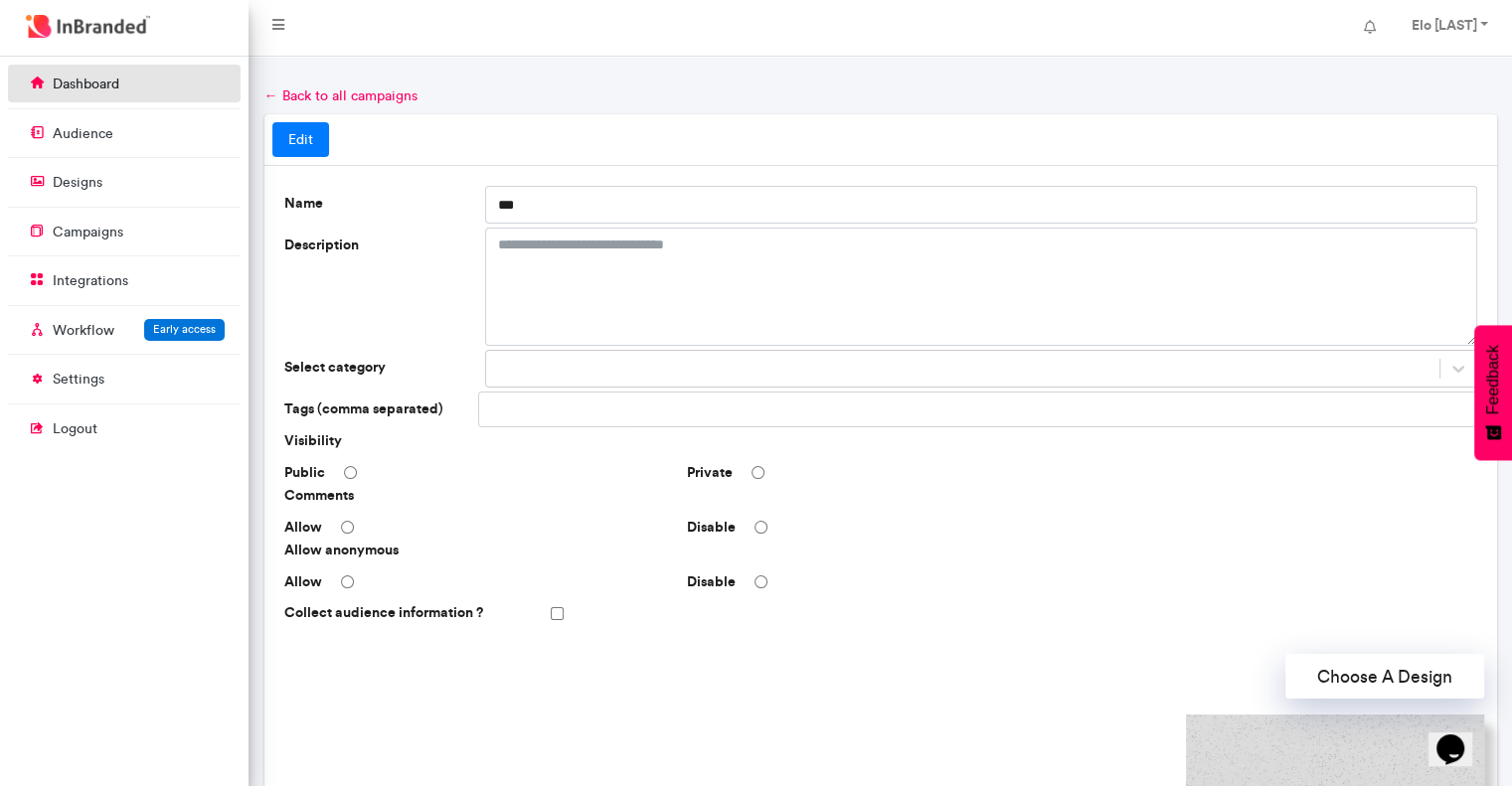 click on "dashboard" at bounding box center (85, 84) 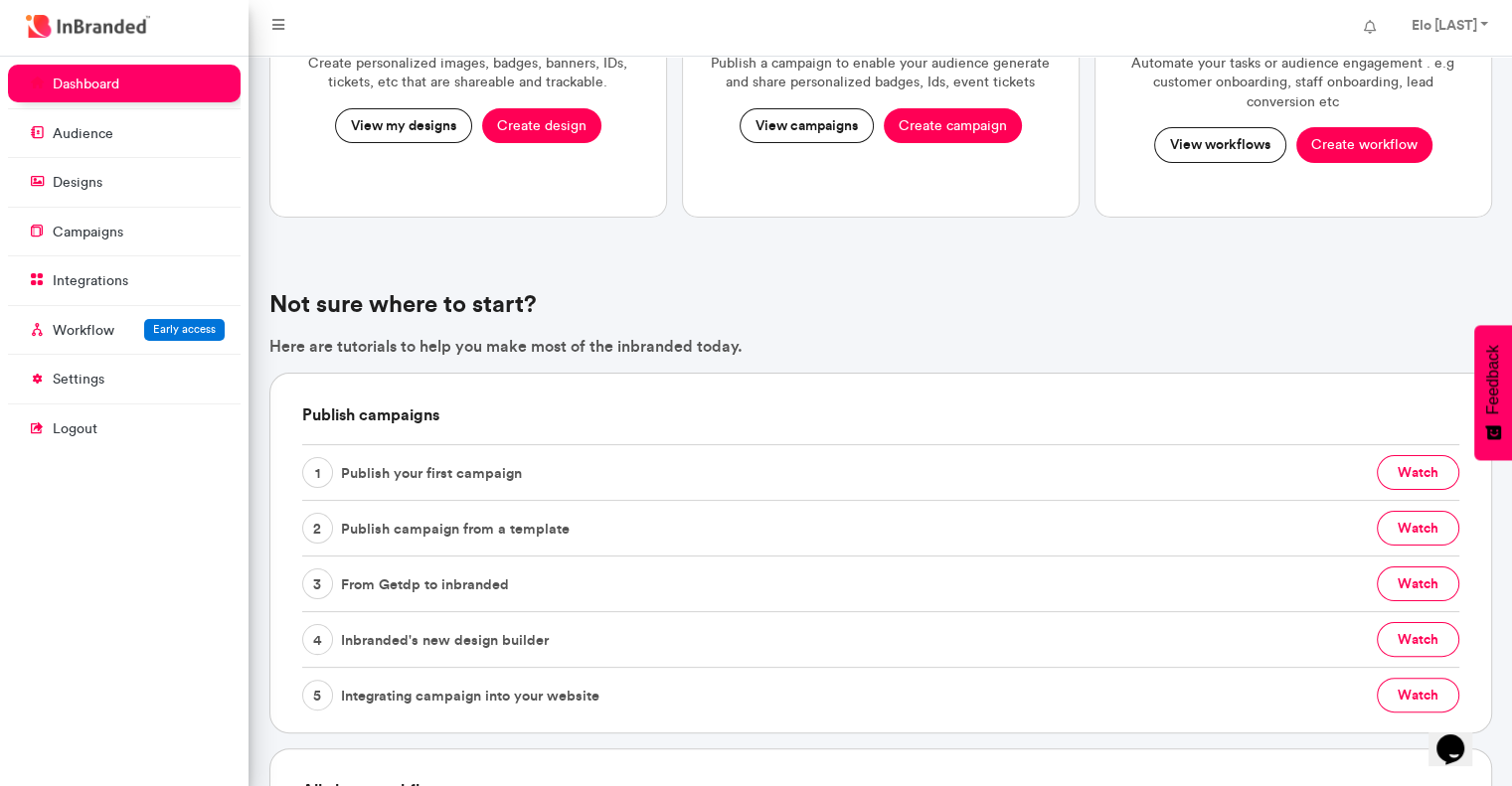 scroll, scrollTop: 292, scrollLeft: 0, axis: vertical 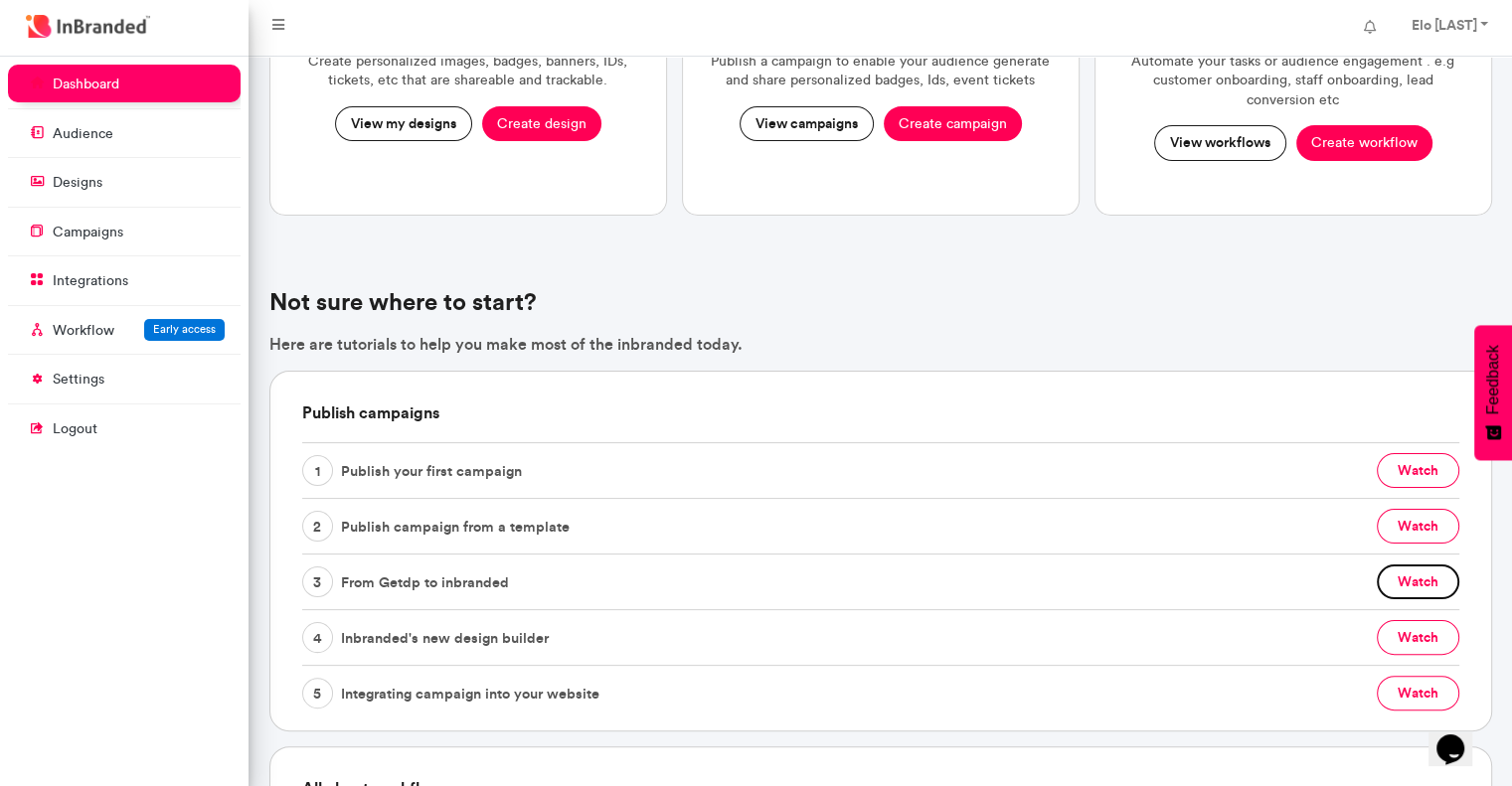 click on "watch" at bounding box center (1418, 581) 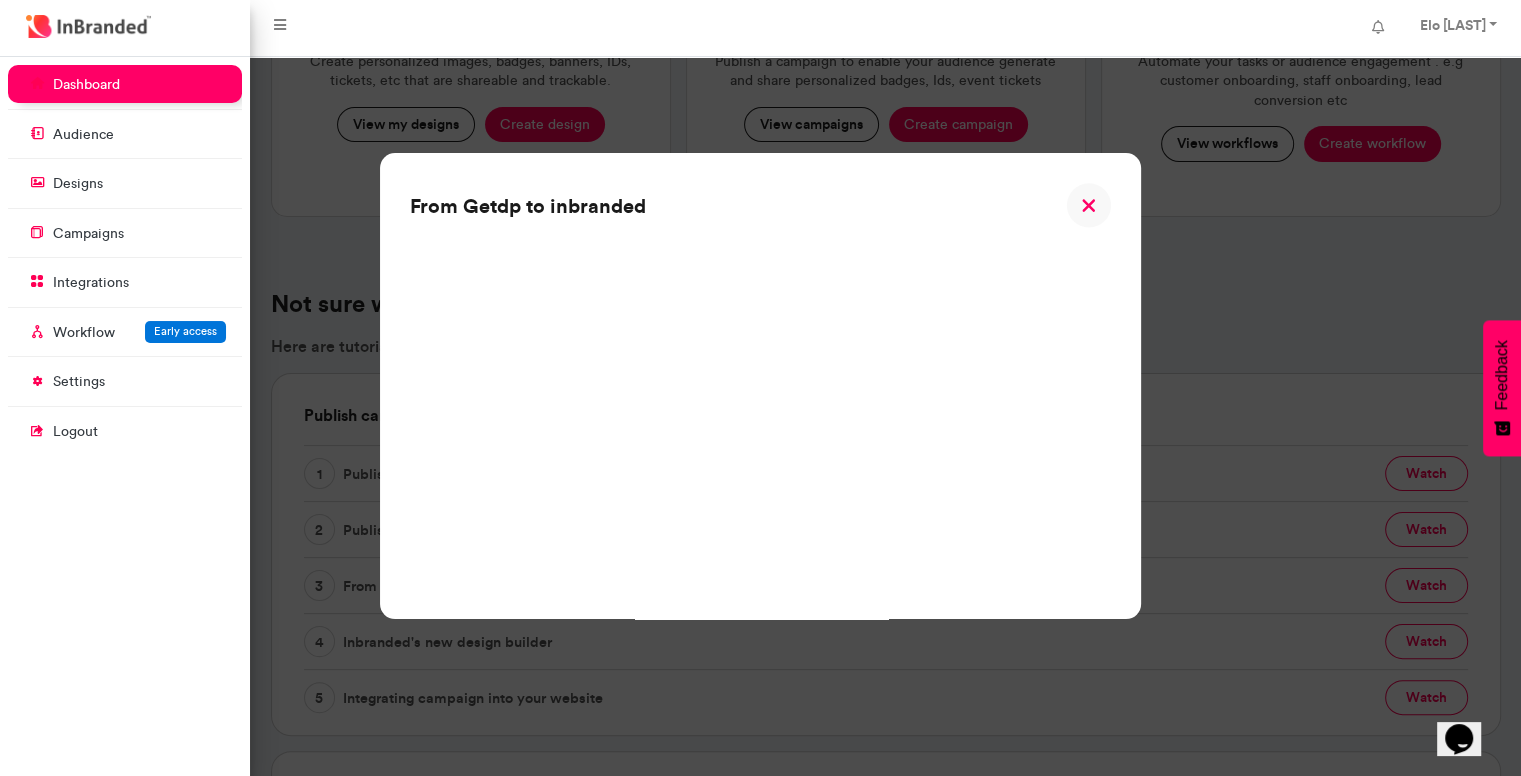click at bounding box center [1088, 205] 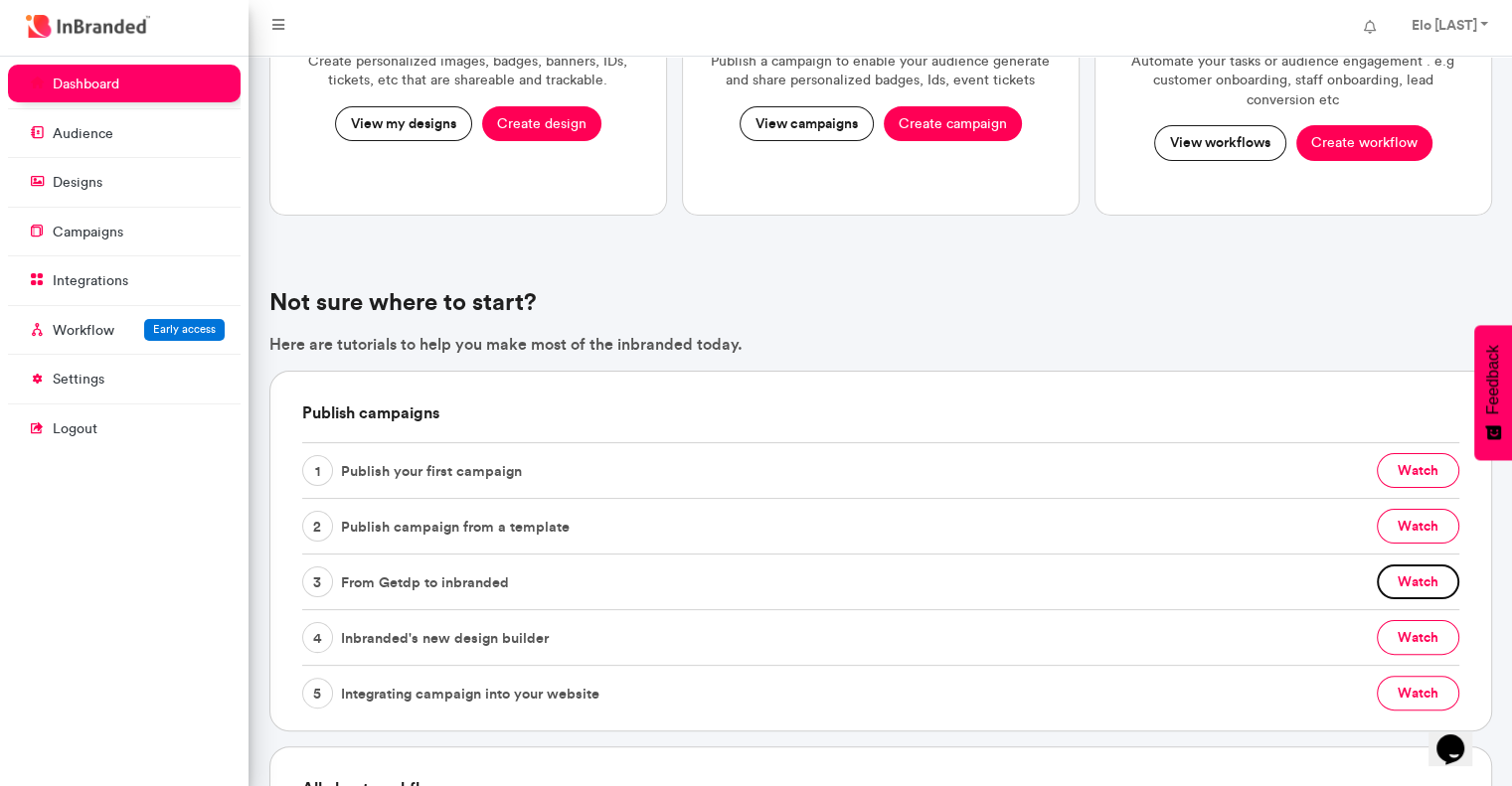 click on "watch" at bounding box center [1418, 581] 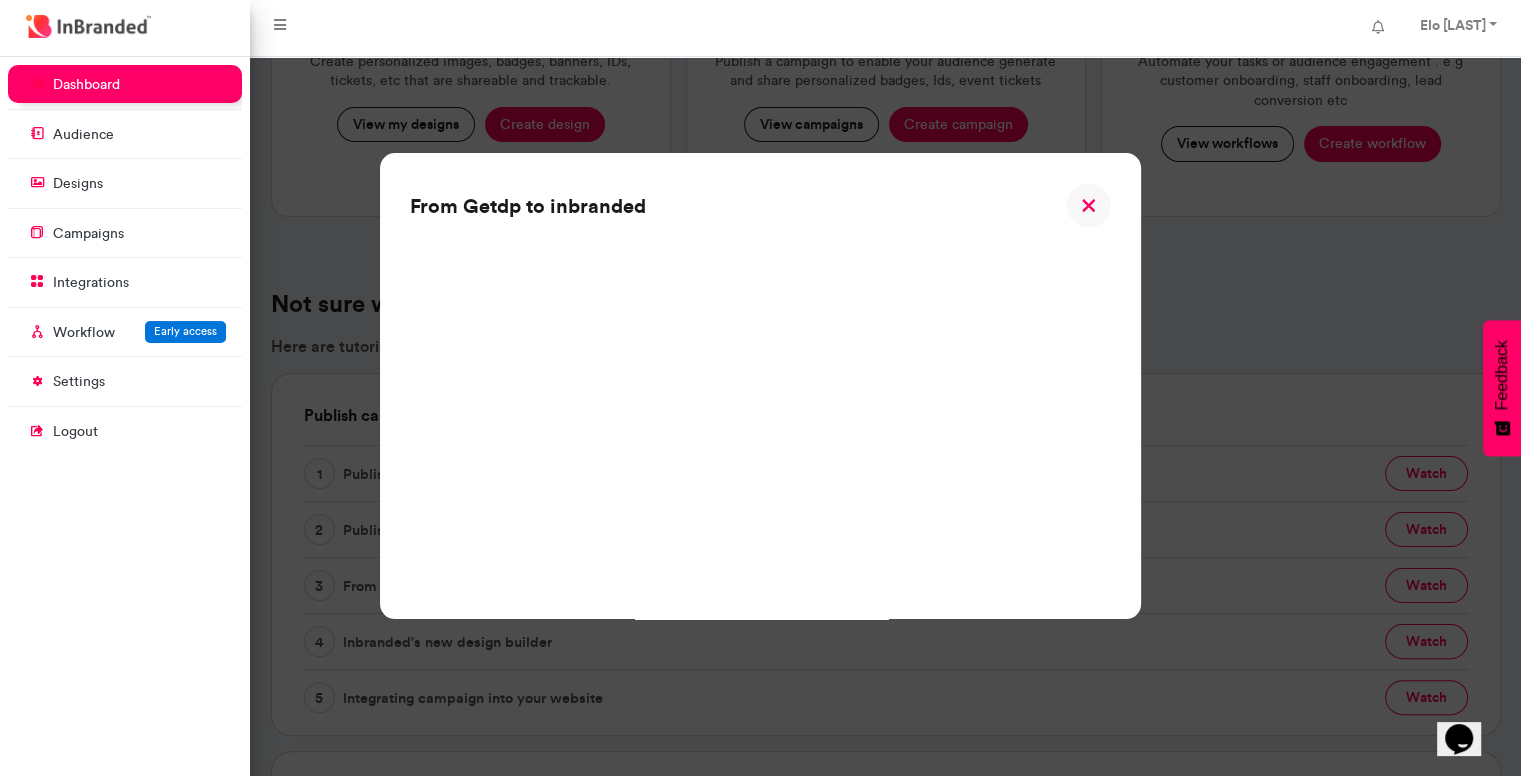 click at bounding box center [1088, 205] 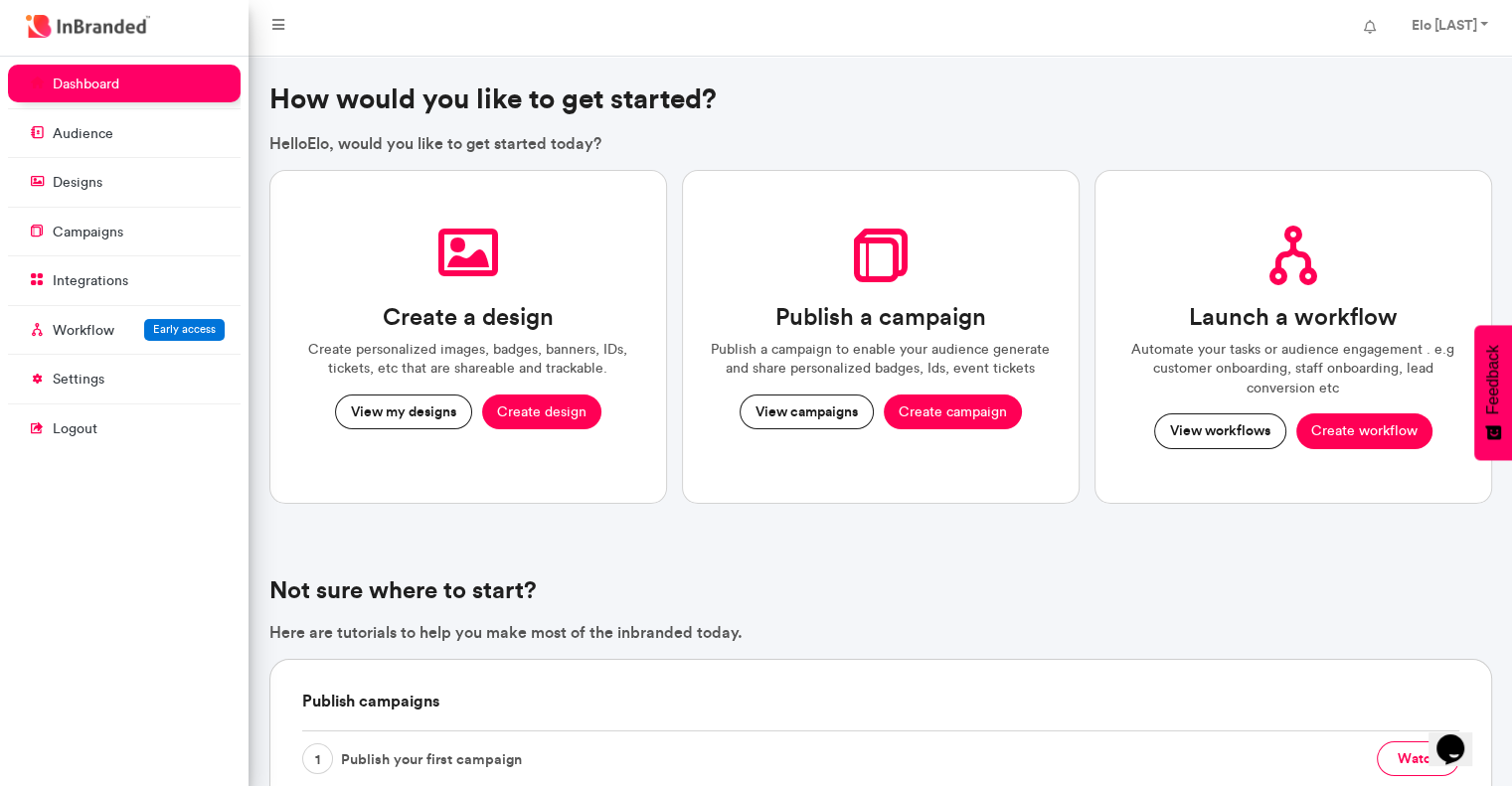 scroll, scrollTop: 0, scrollLeft: 0, axis: both 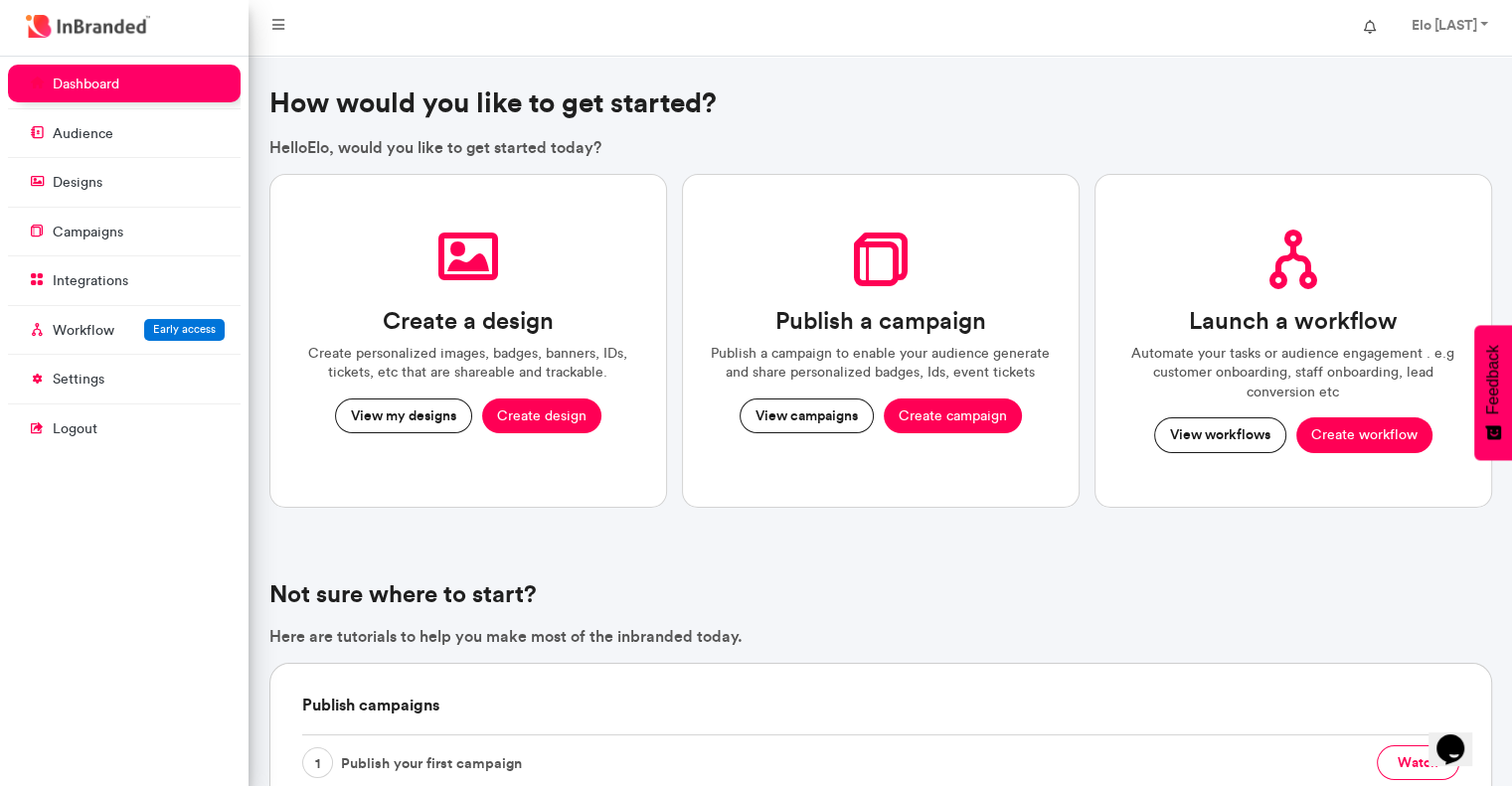 click at bounding box center [1369, 27] 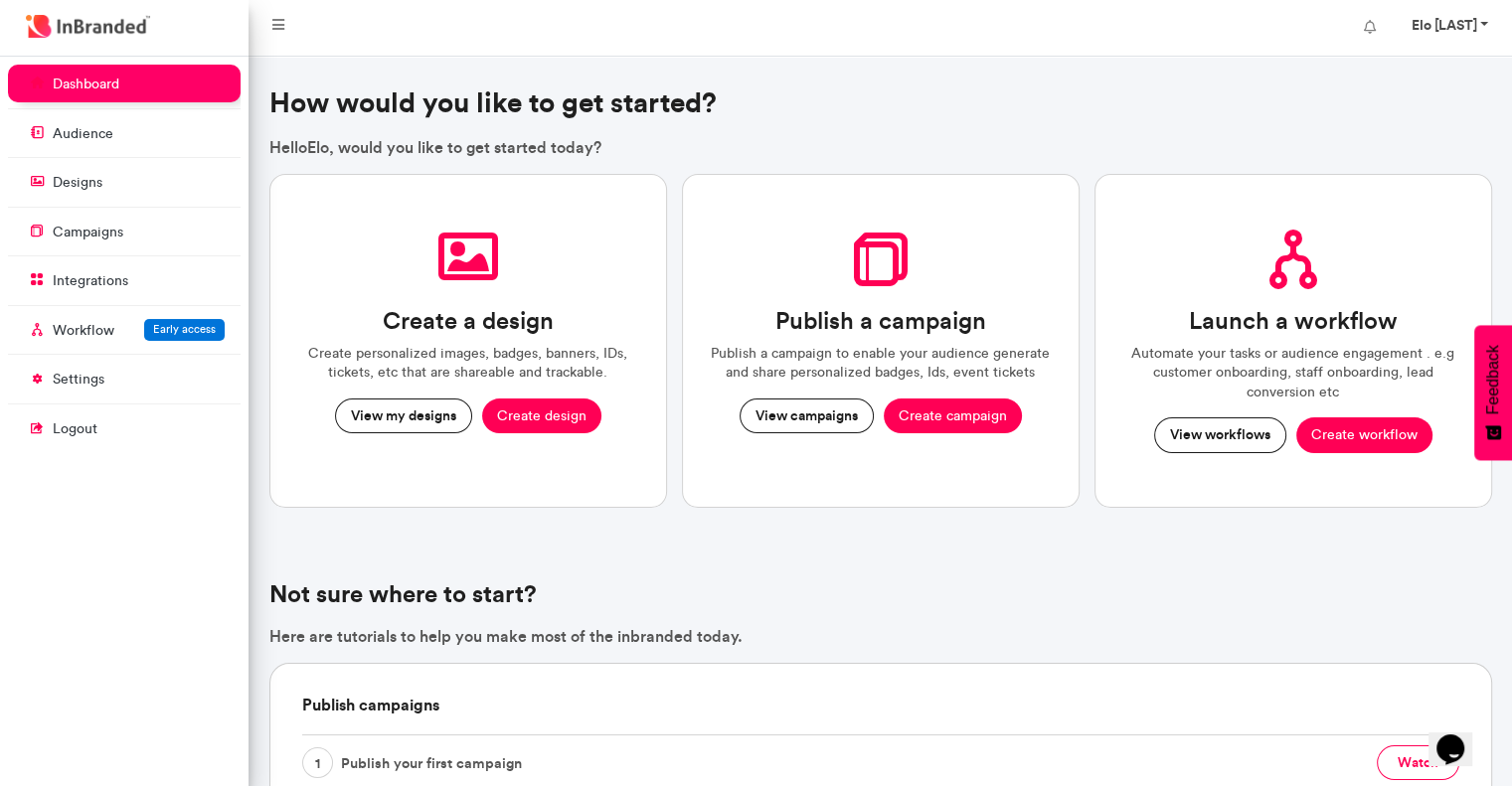 click on "Elo [LAST]" at bounding box center (1443, 25) 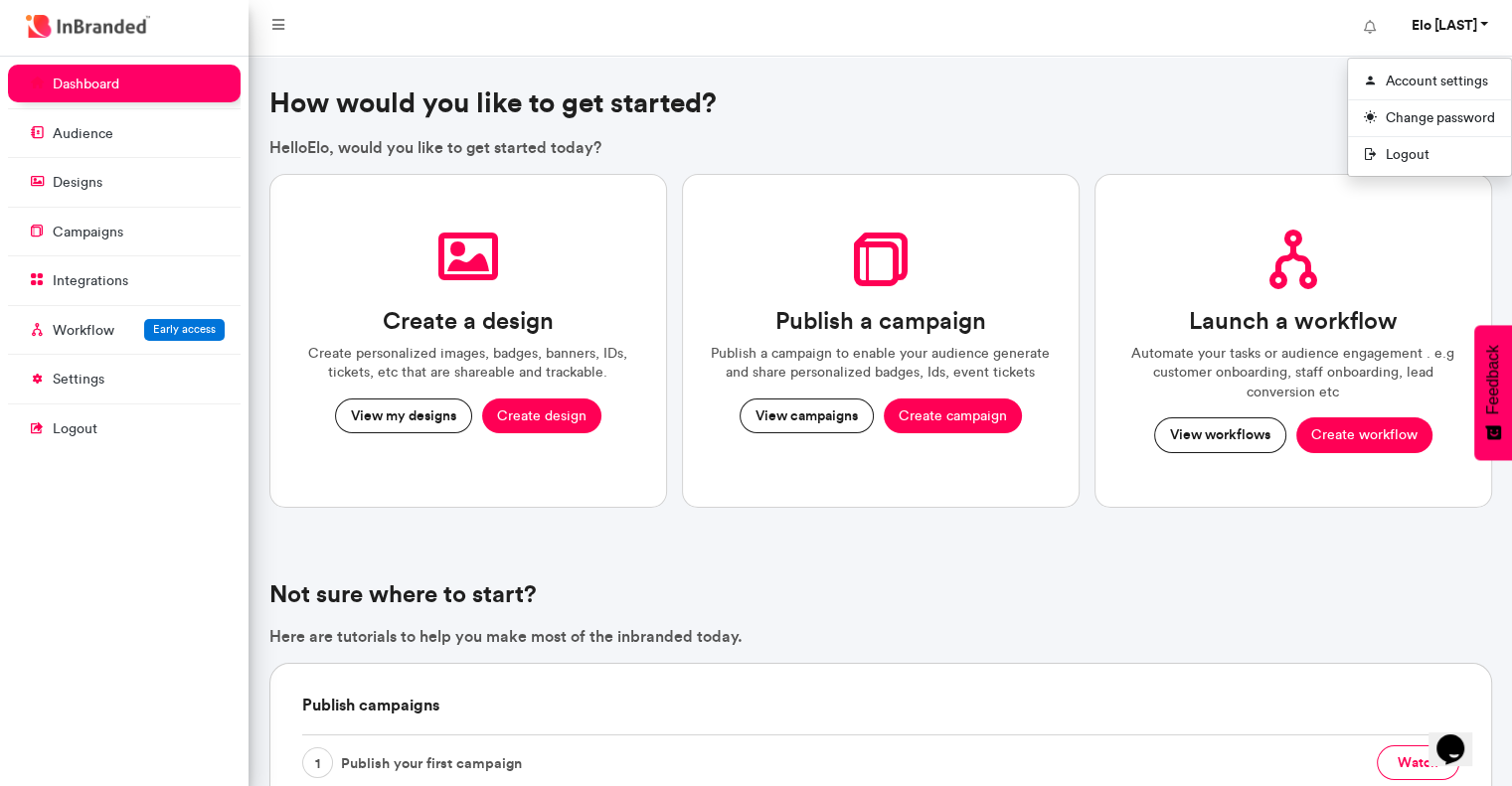 click on "Elo [LAST]" at bounding box center [1443, 25] 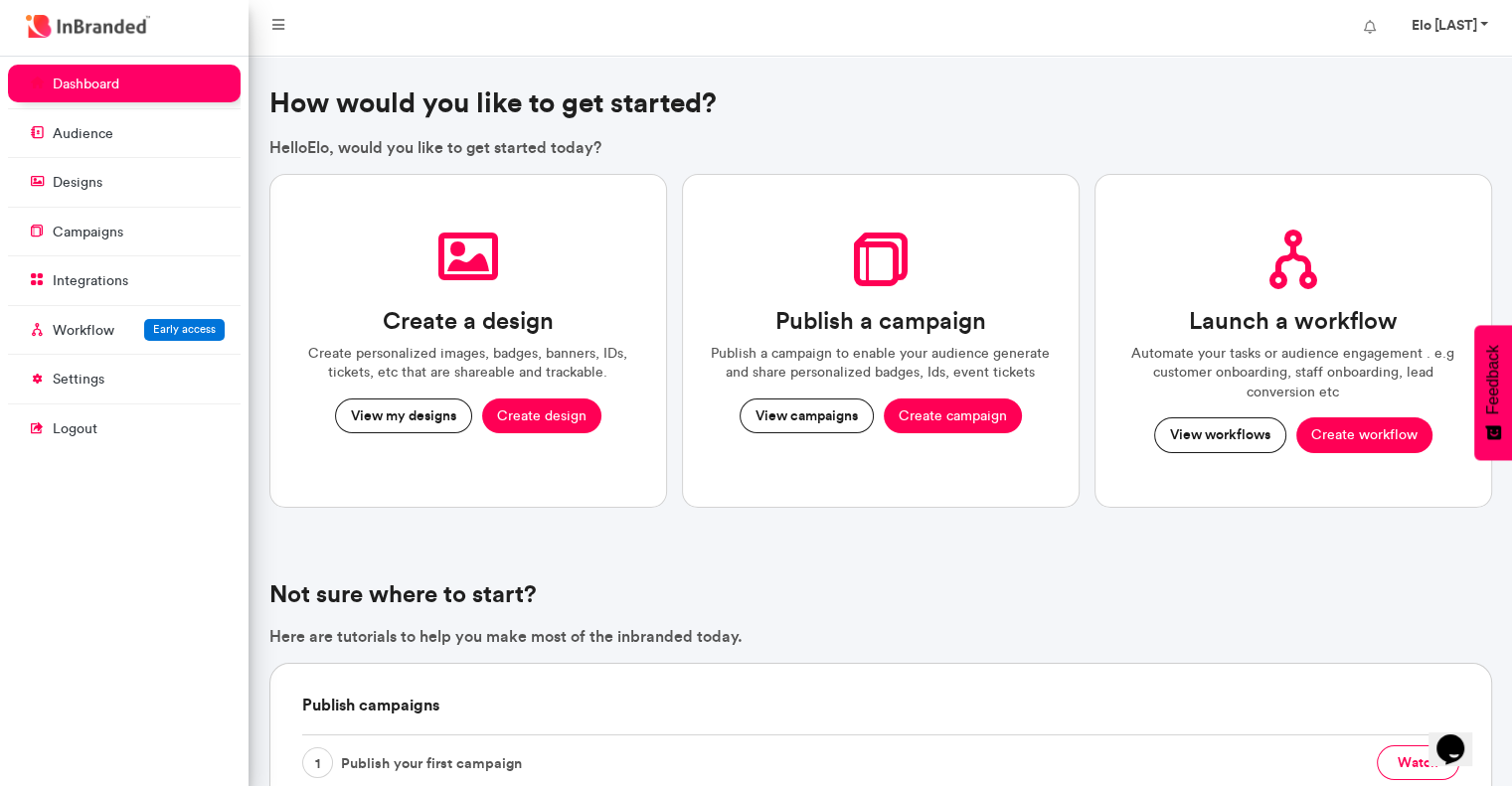 click on "Elo [LAST]" at bounding box center [1443, 25] 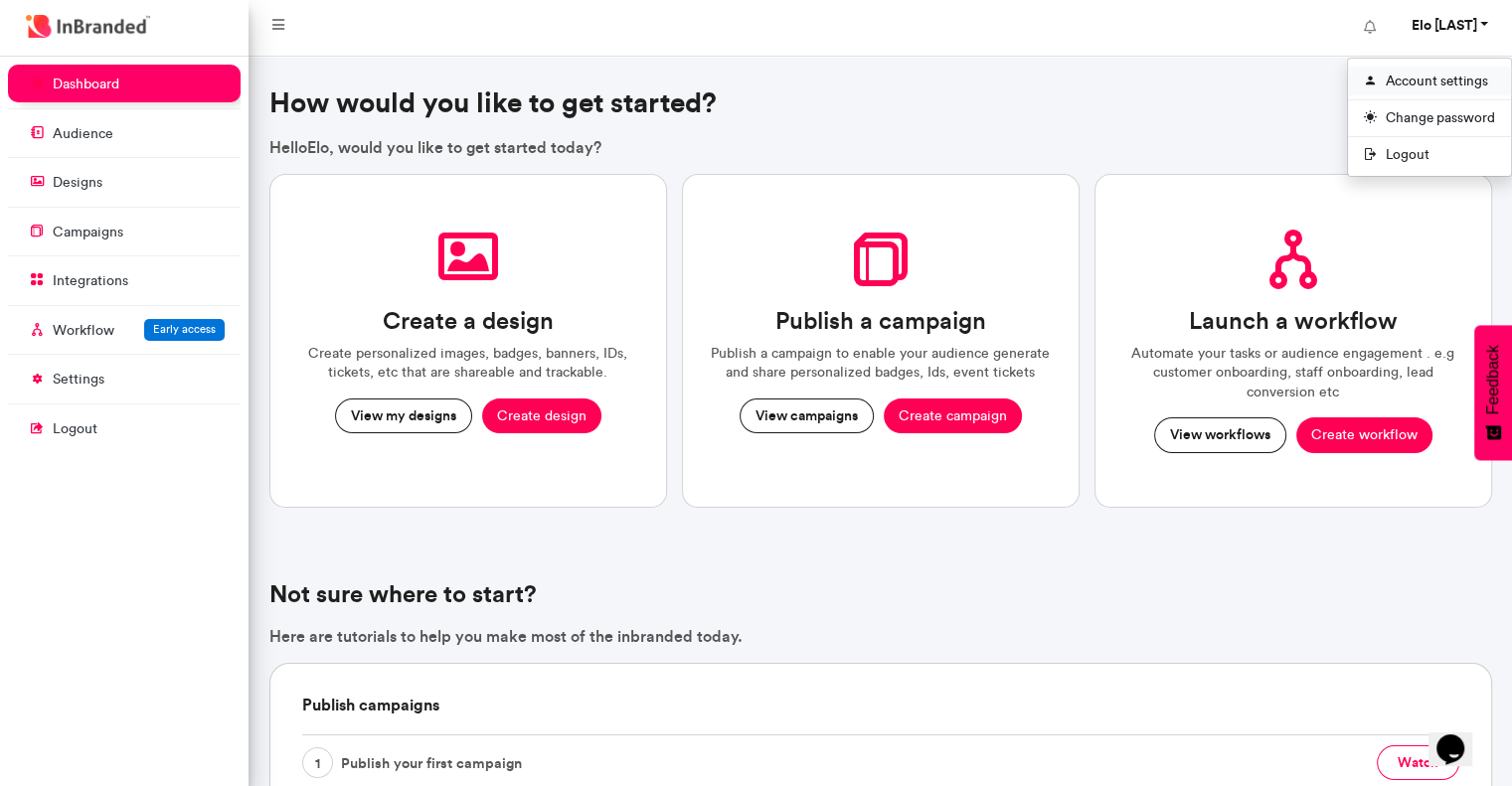 click on "Account settings" at bounding box center (1429, 80) 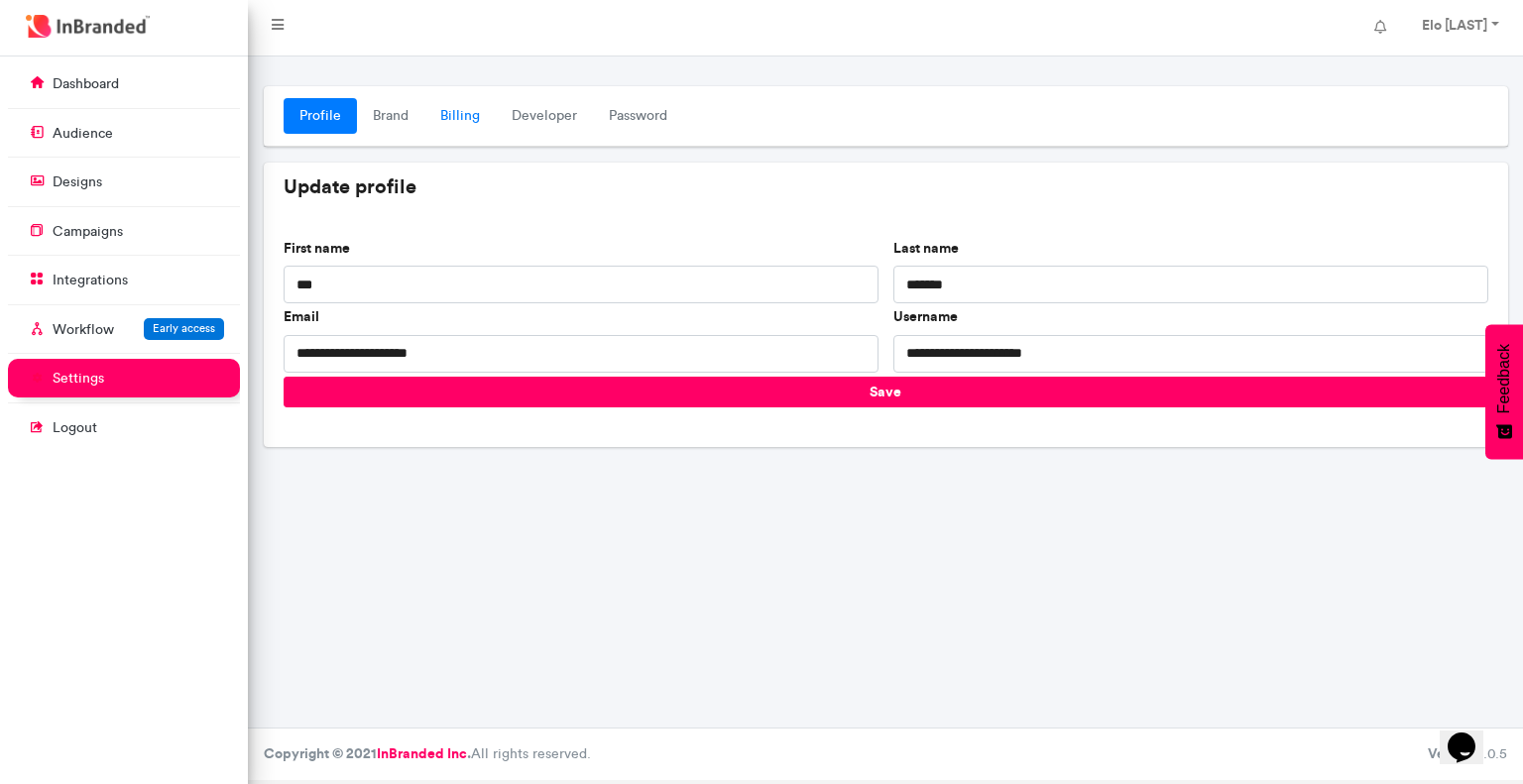 click on "Billing" at bounding box center [460, 116] 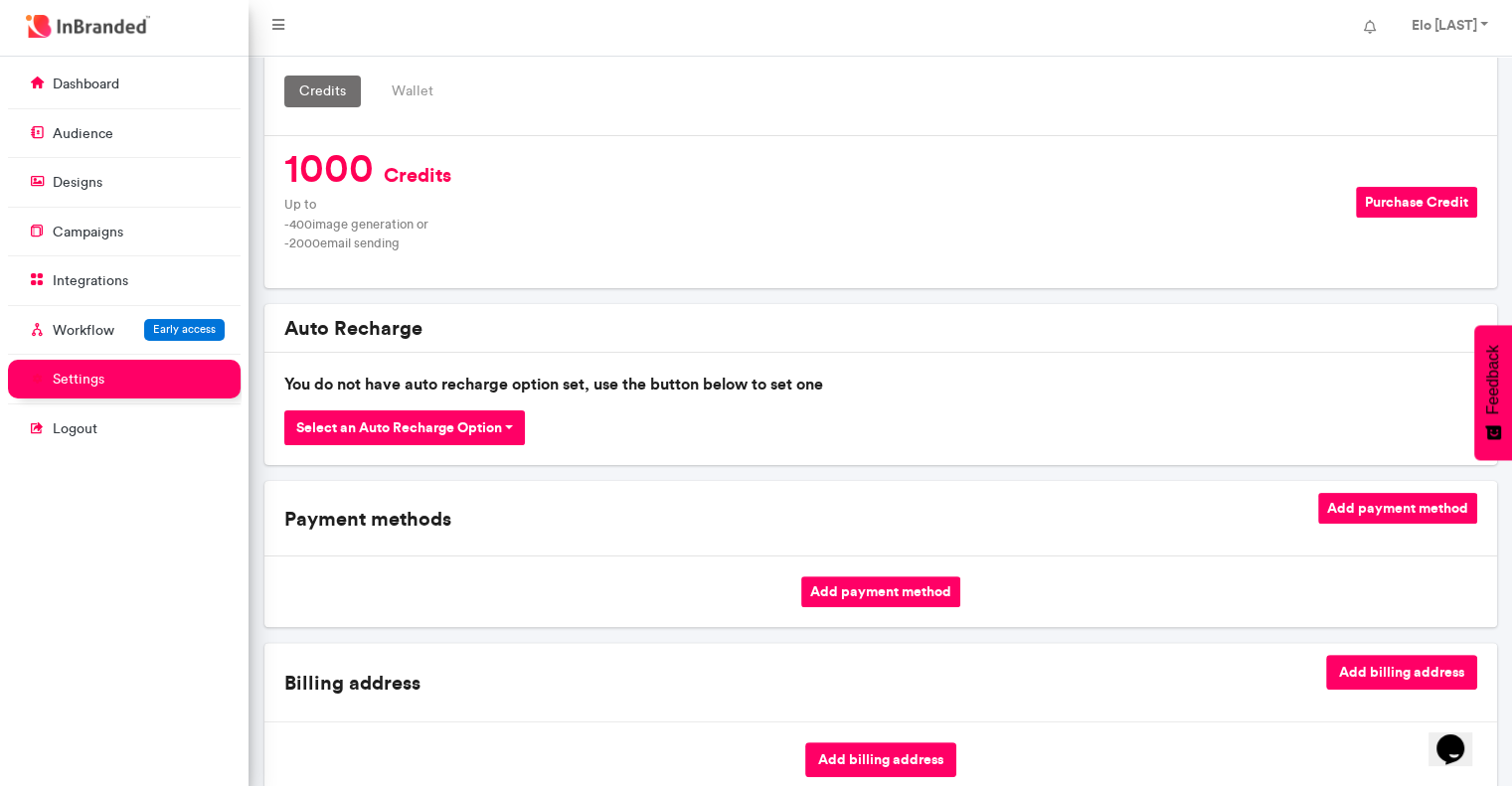 scroll, scrollTop: 0, scrollLeft: 0, axis: both 